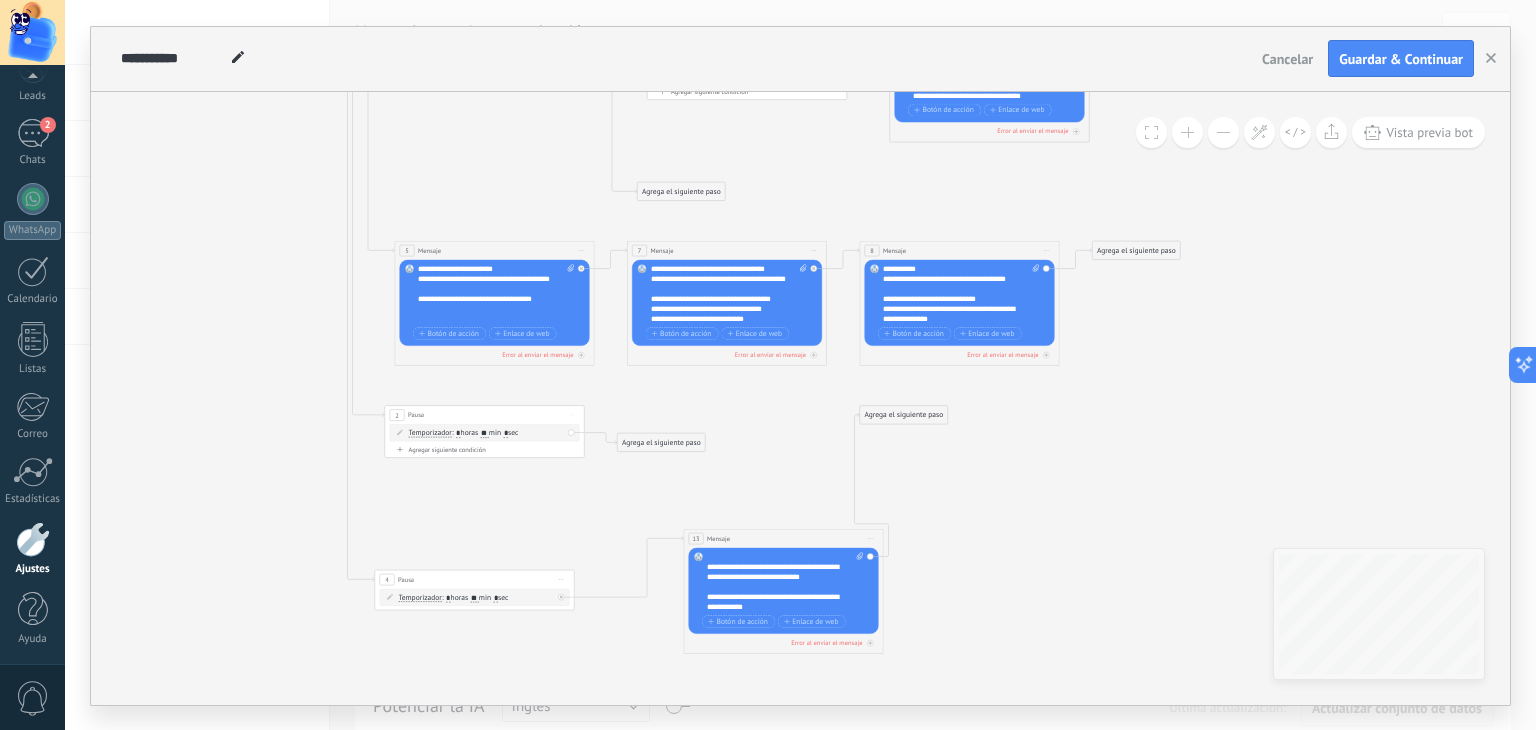 type on "**" 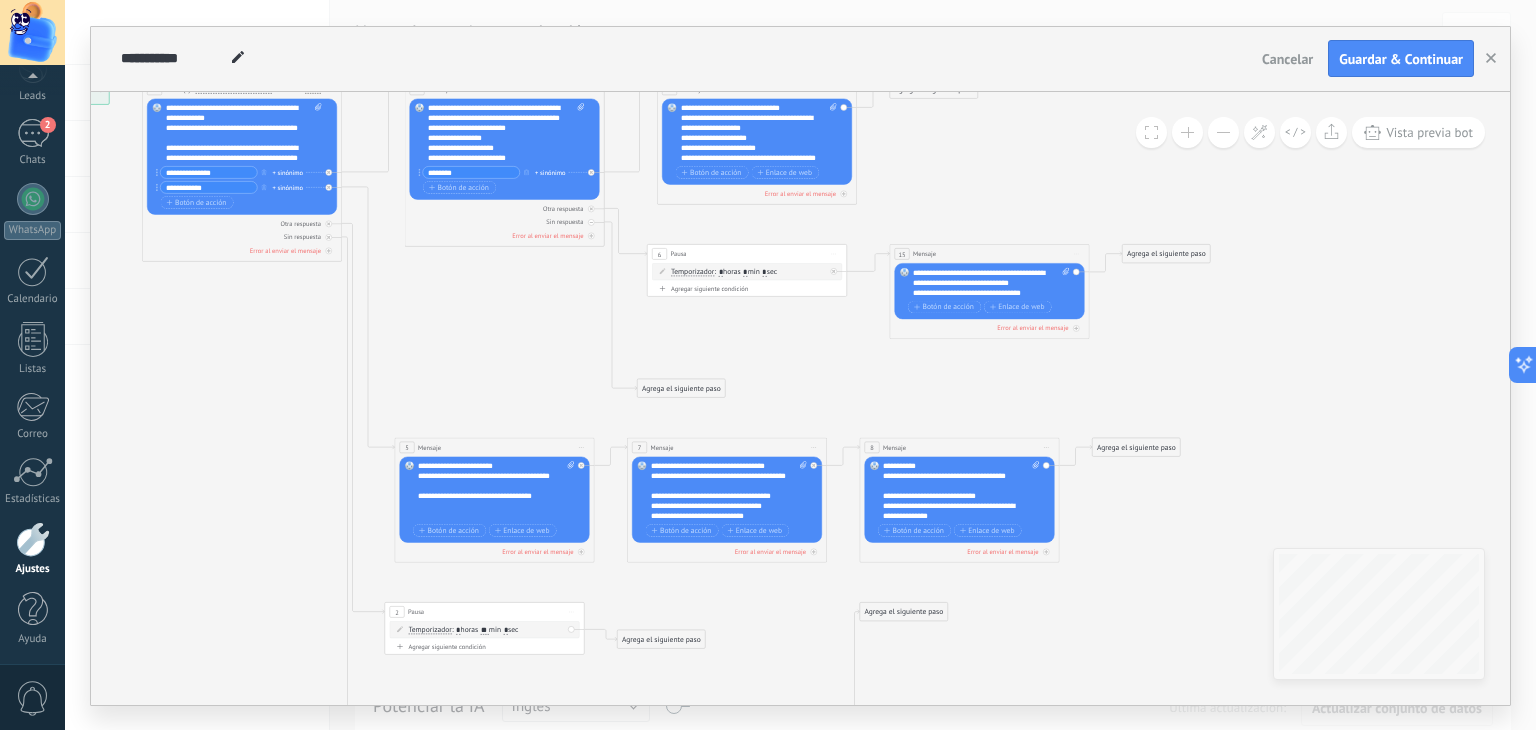 click on "15
Mensaje
*******
(a):
Todos los contactos - canales seleccionados
Todos los contactos - canales seleccionados
Todos los contactos - canal primario
Contacto principal - canales seleccionados
Contacto principal - canal primario
Todos los contactos - canales seleccionados
Todos los contactos - canales seleccionados
Todos los contactos - canal primario
Contacto principal - canales seleccionados" at bounding box center [989, 253] 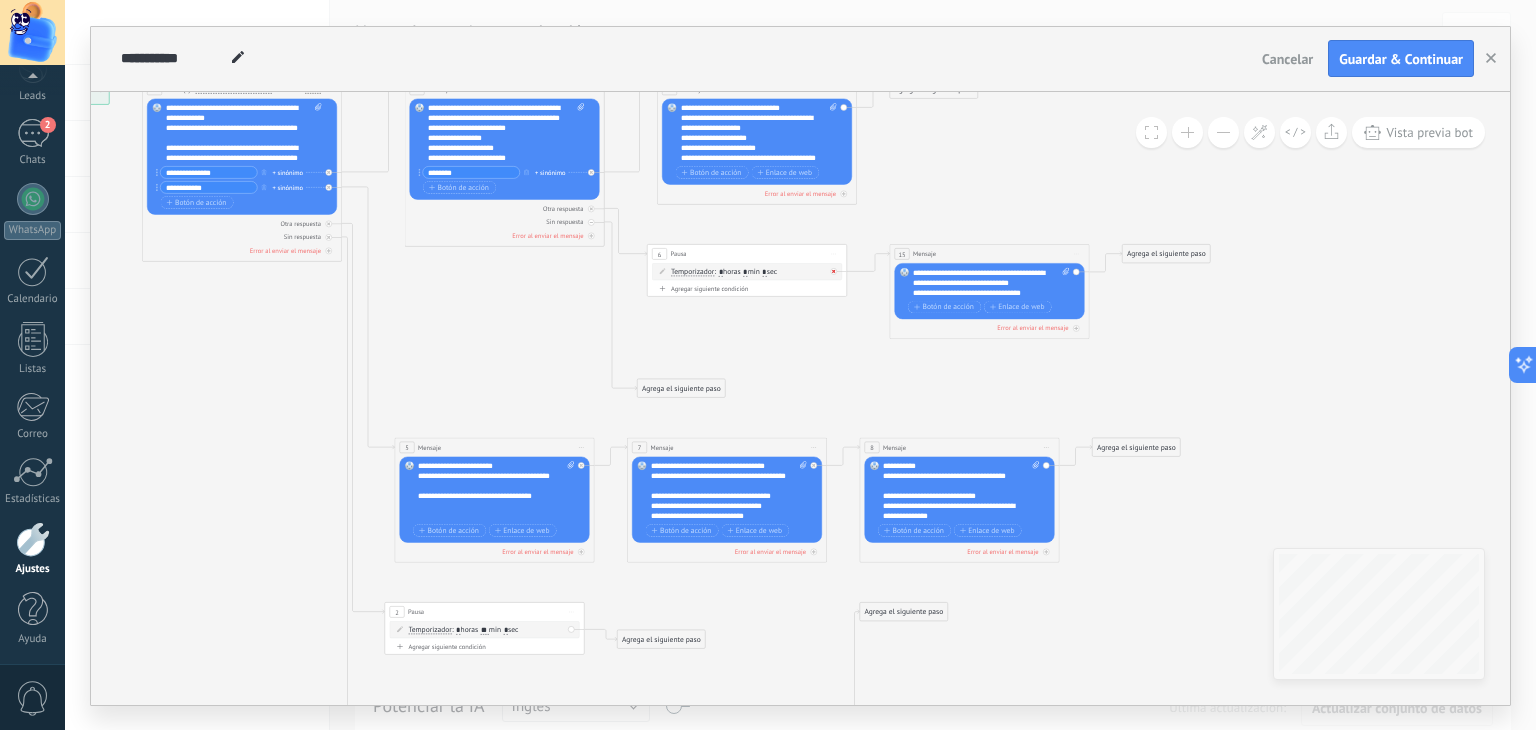 click 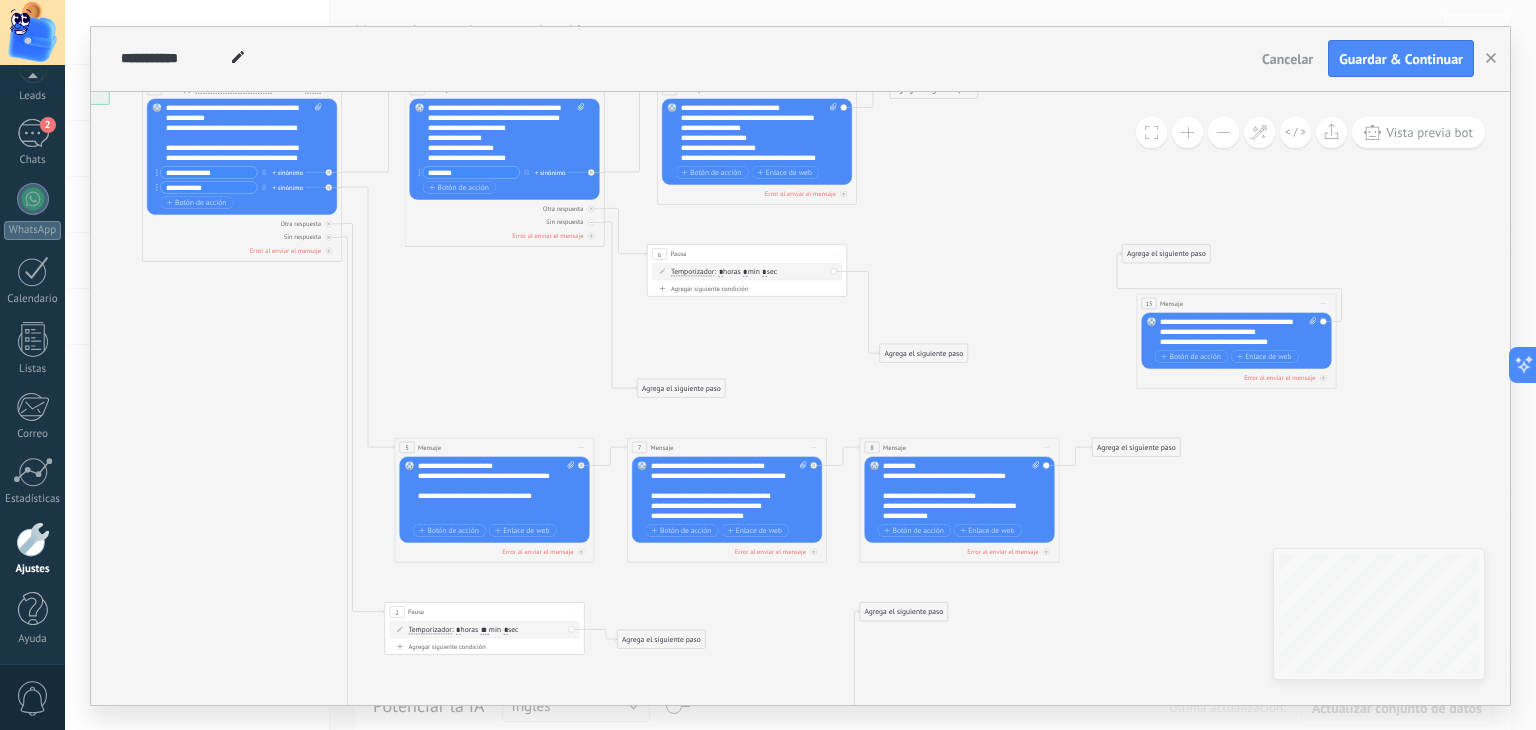 drag, startPoint x: 921, startPoint y: 250, endPoint x: 1168, endPoint y: 300, distance: 252.00992 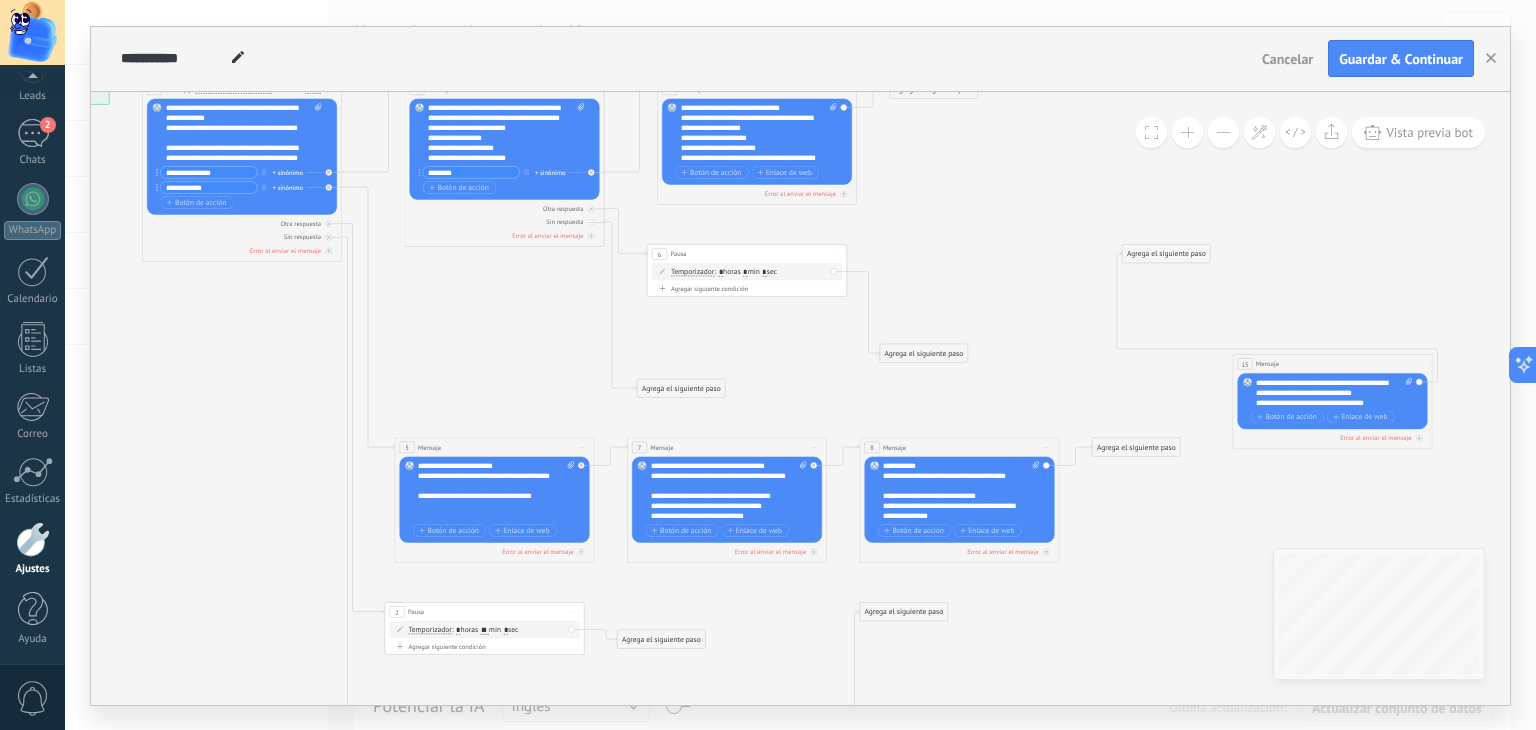 drag, startPoint x: 1164, startPoint y: 305, endPoint x: 1261, endPoint y: 366, distance: 114.58621 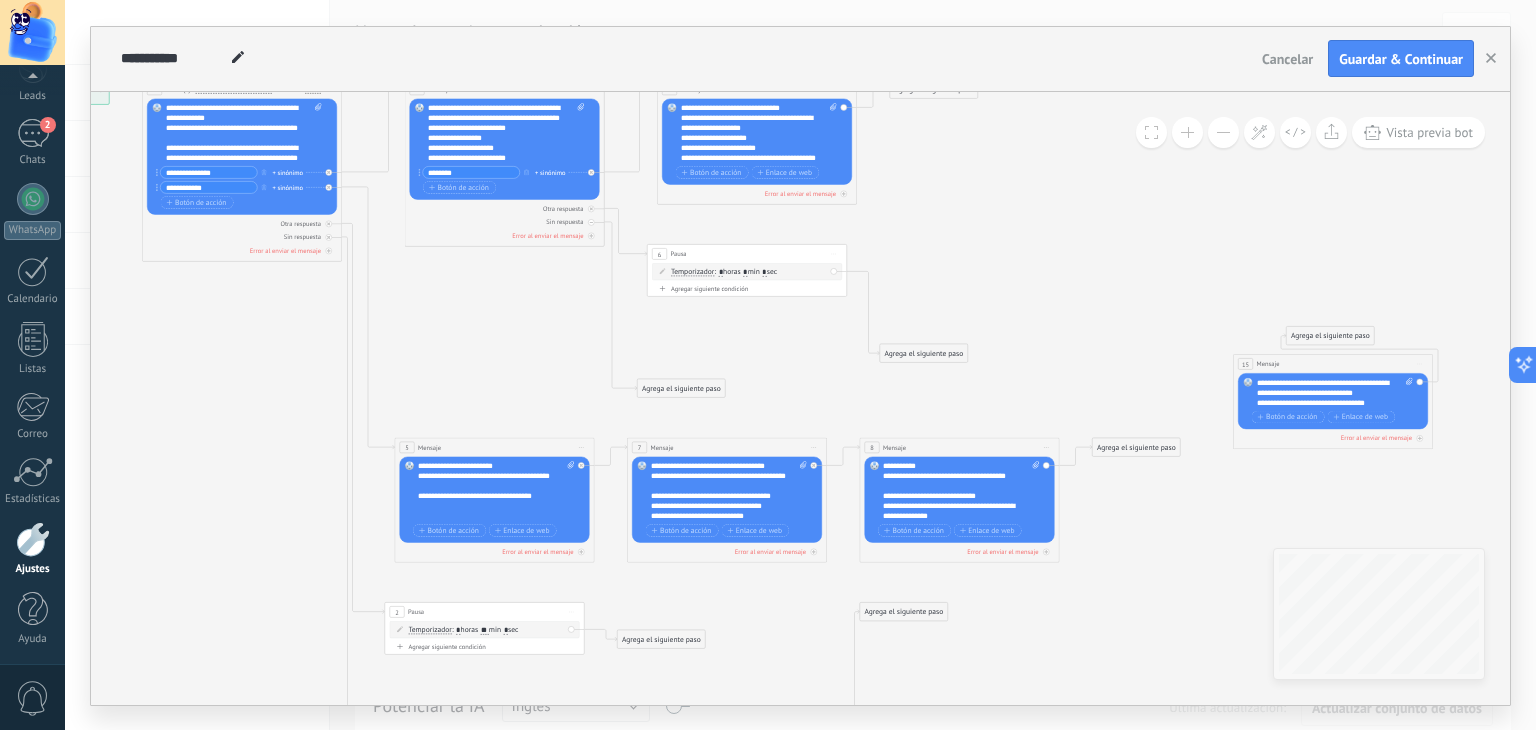 drag, startPoint x: 1152, startPoint y: 253, endPoint x: 1316, endPoint y: 335, distance: 183.35757 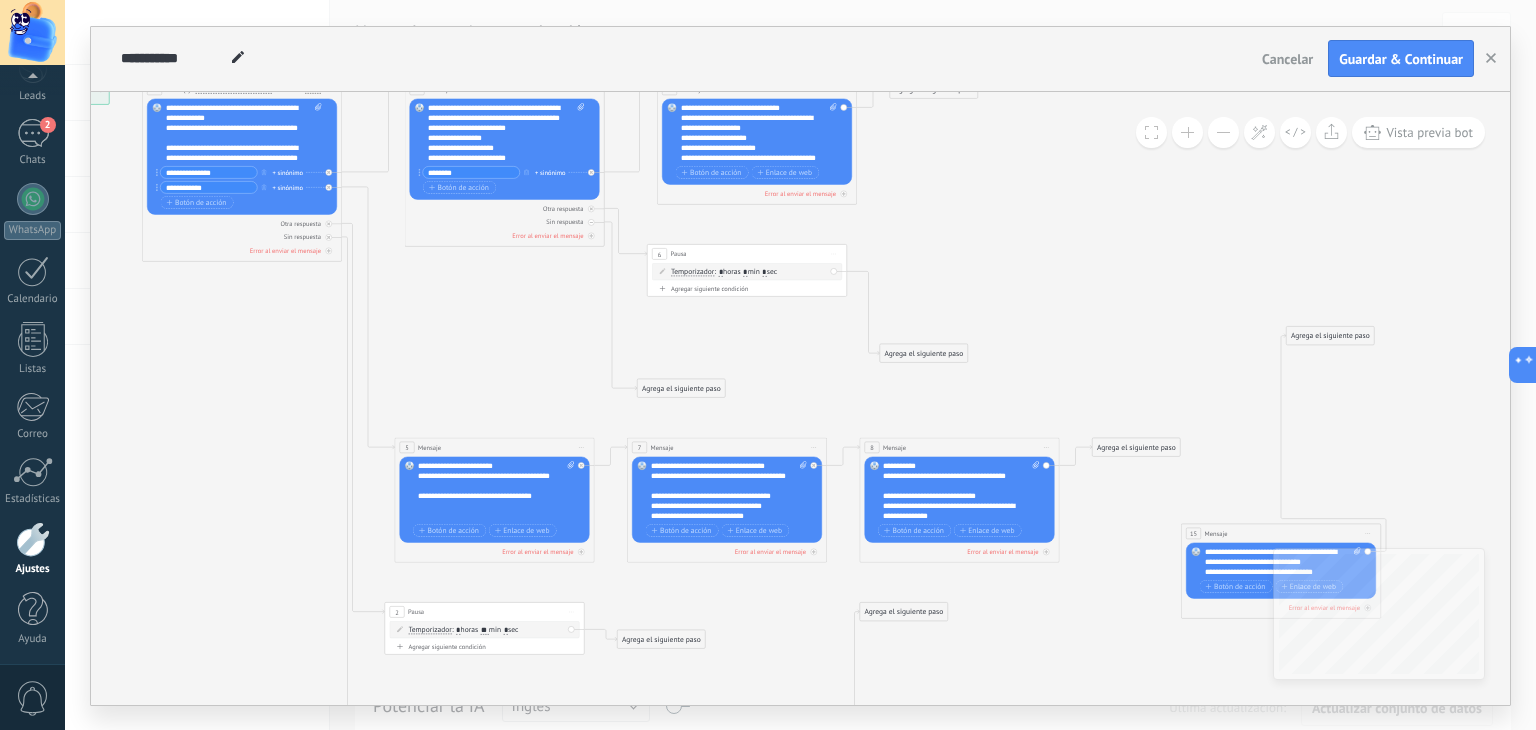 drag, startPoint x: 1285, startPoint y: 369, endPoint x: 1226, endPoint y: 544, distance: 184.6781 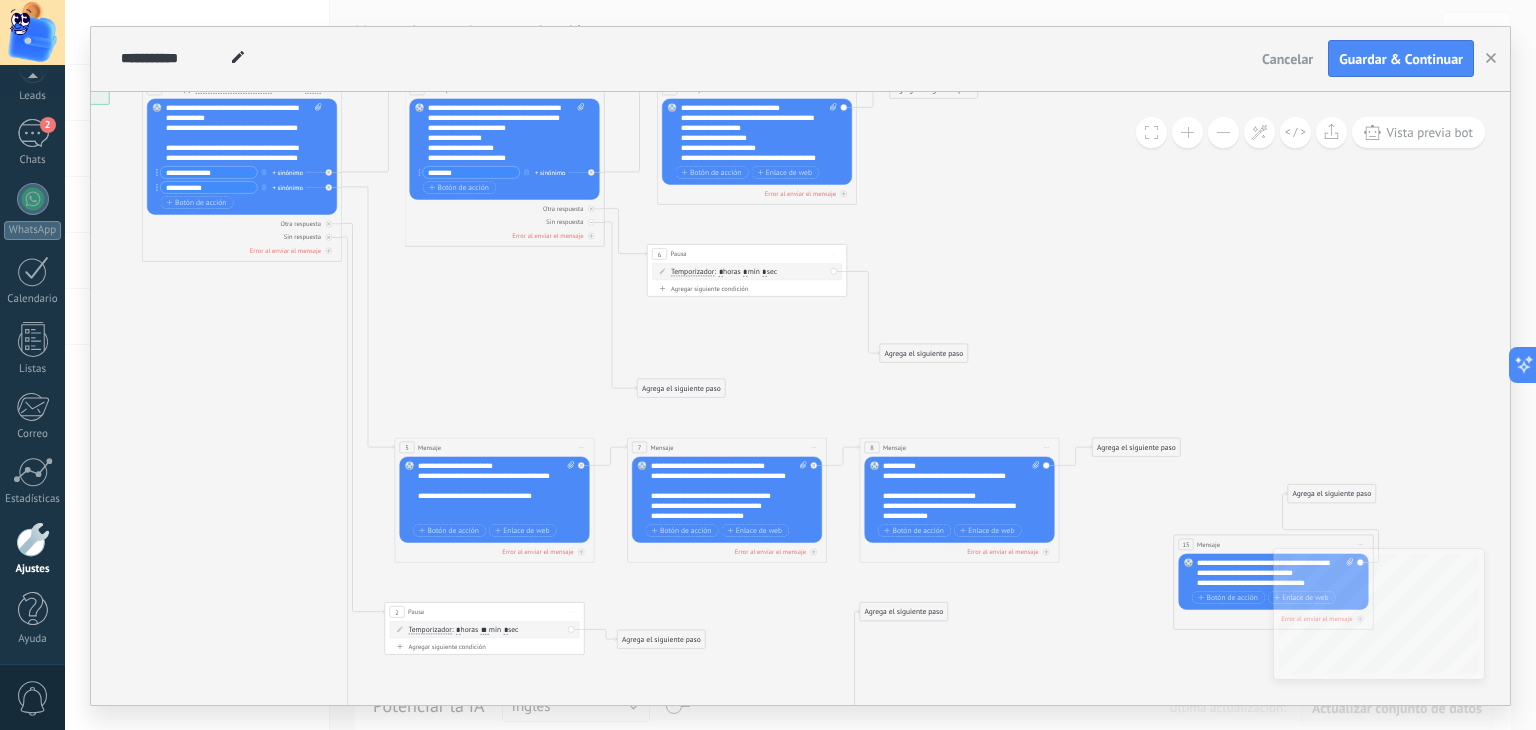 drag, startPoint x: 1319, startPoint y: 333, endPoint x: 1320, endPoint y: 491, distance: 158.00316 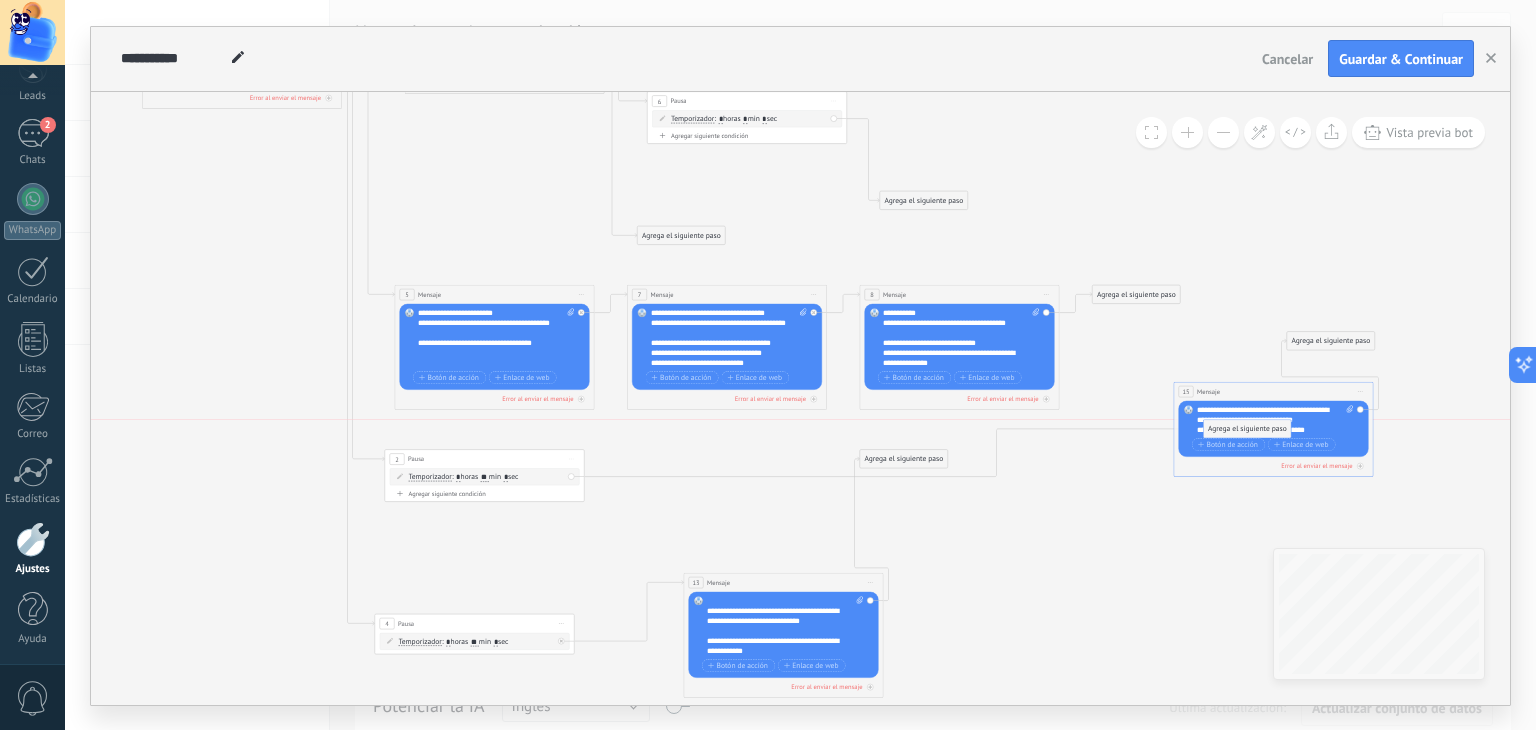 drag, startPoint x: 651, startPoint y: 485, endPoint x: 1237, endPoint y: 424, distance: 589.1664 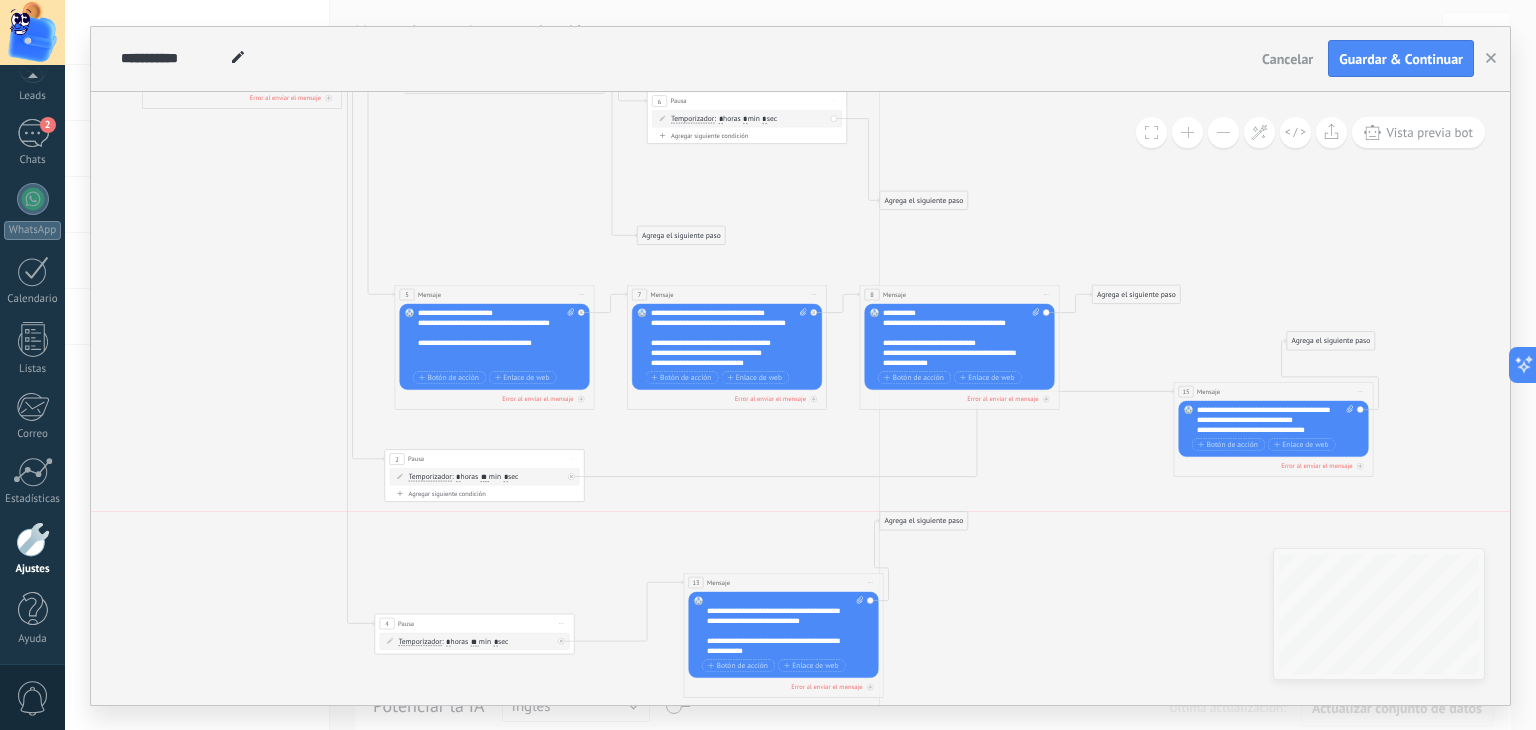 drag, startPoint x: 891, startPoint y: 465, endPoint x: 913, endPoint y: 532, distance: 70.5195 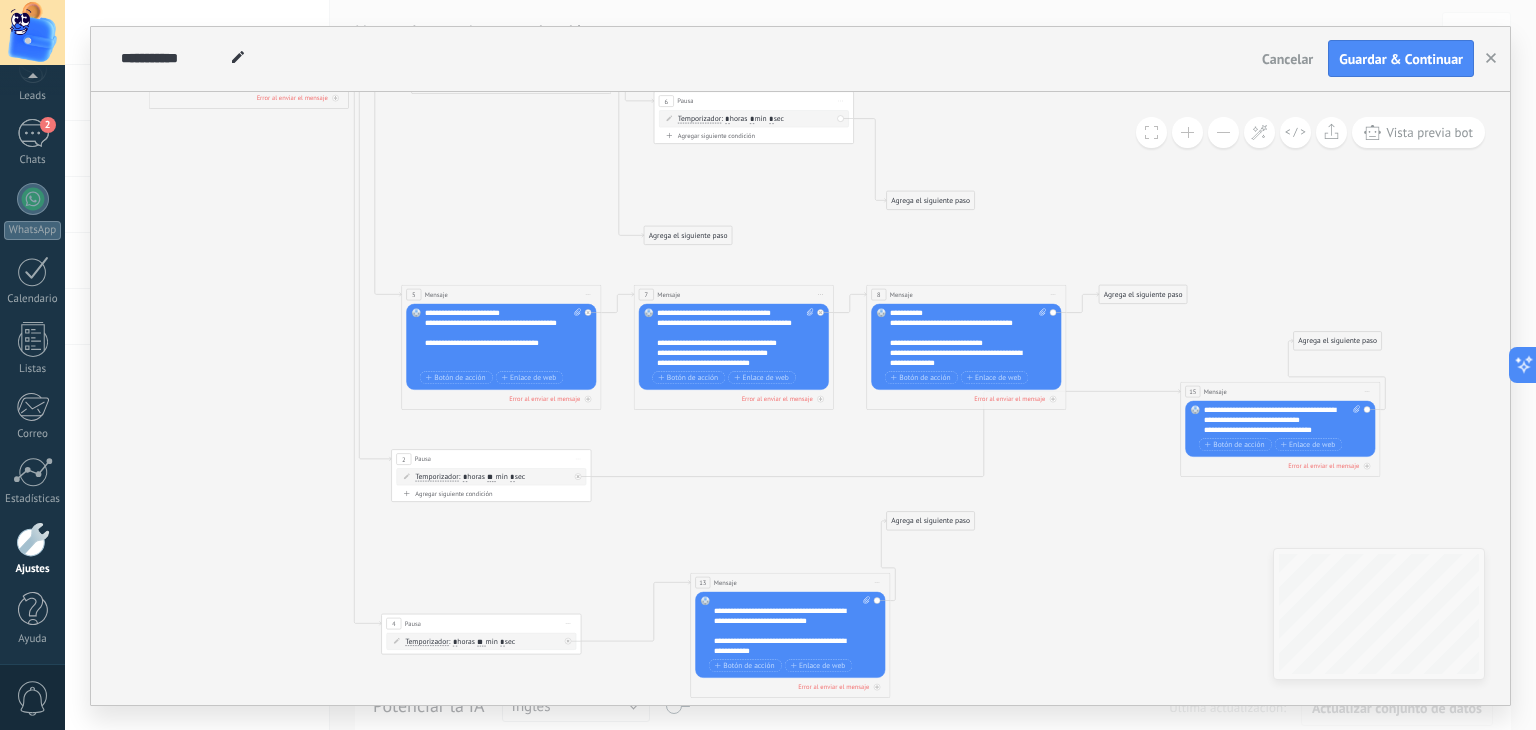 click on "**" at bounding box center (491, 477) 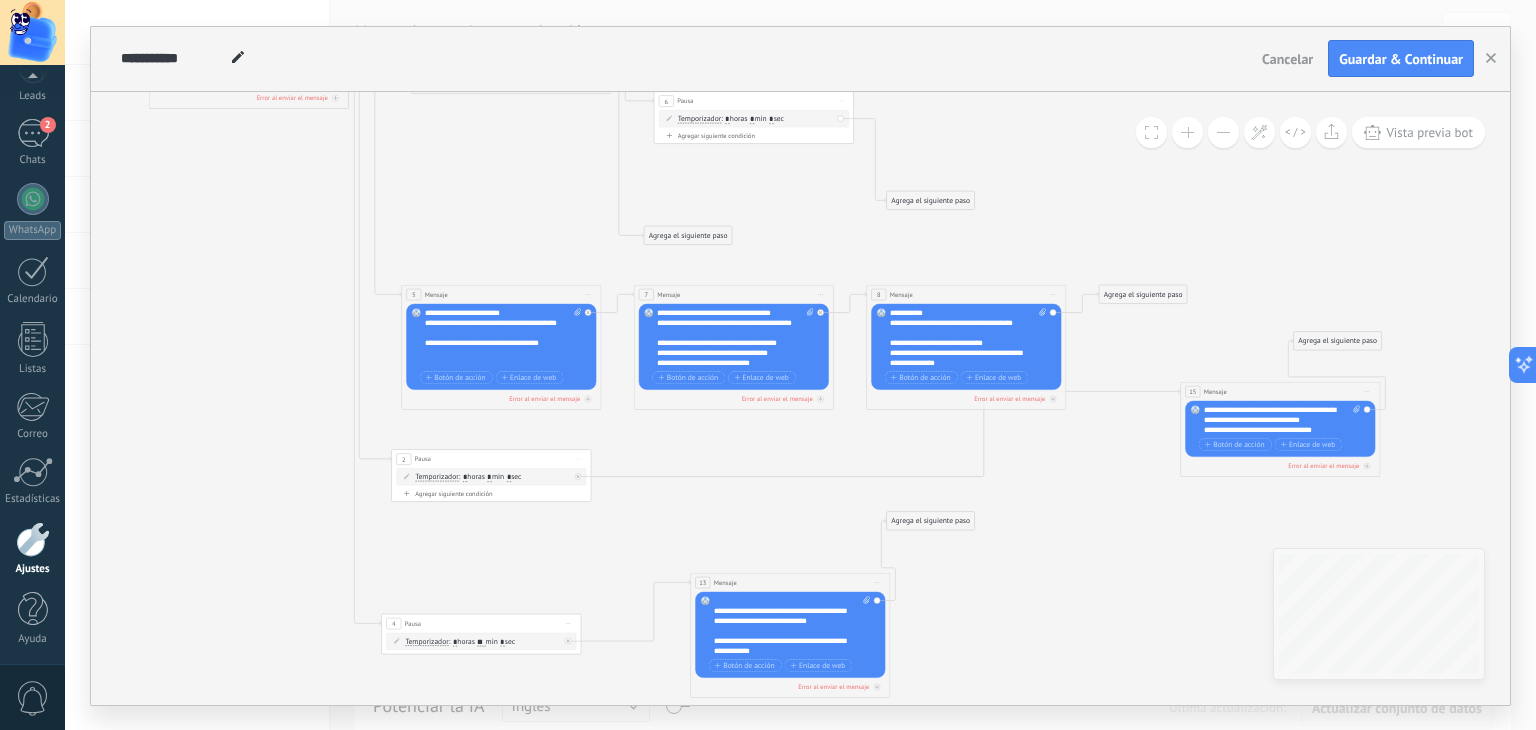 type on "*" 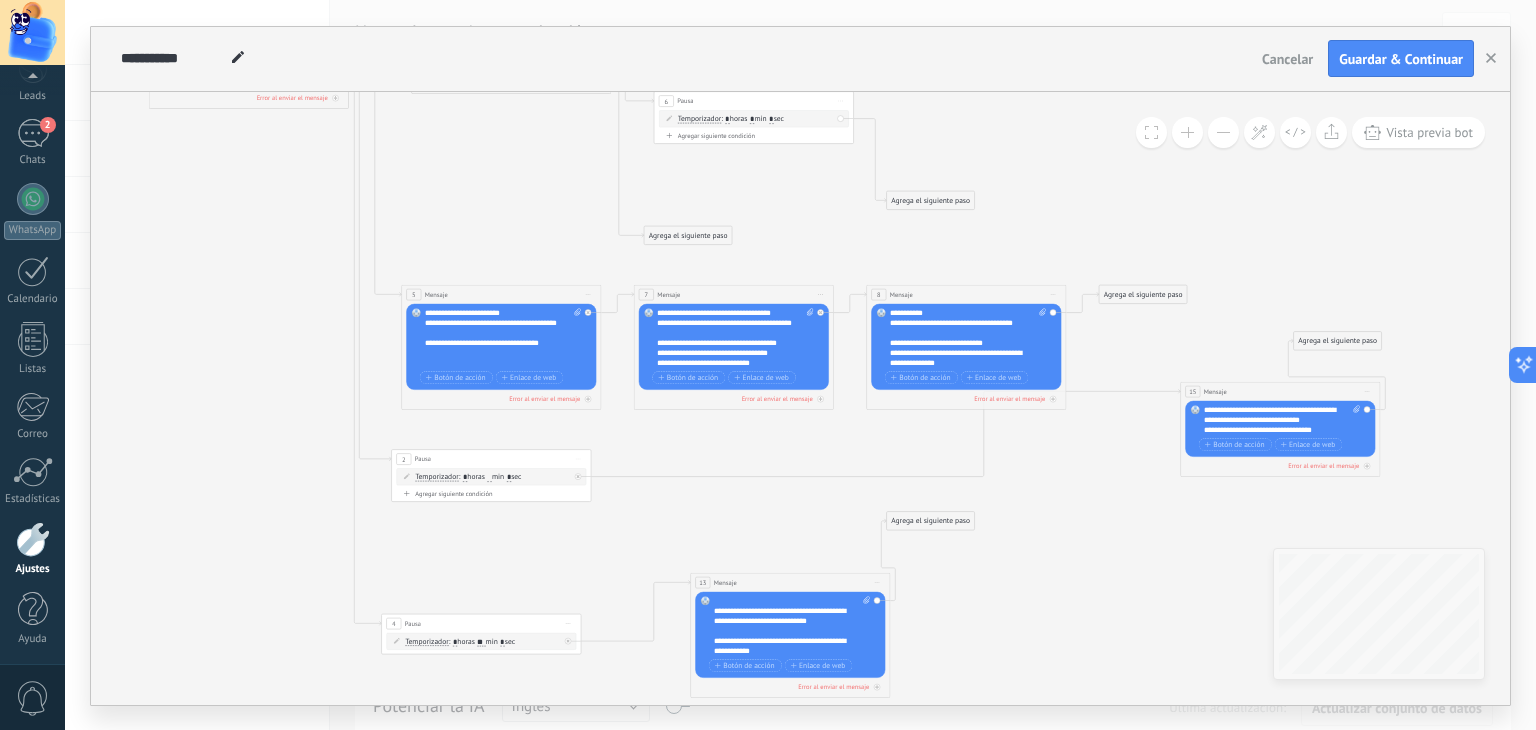 type 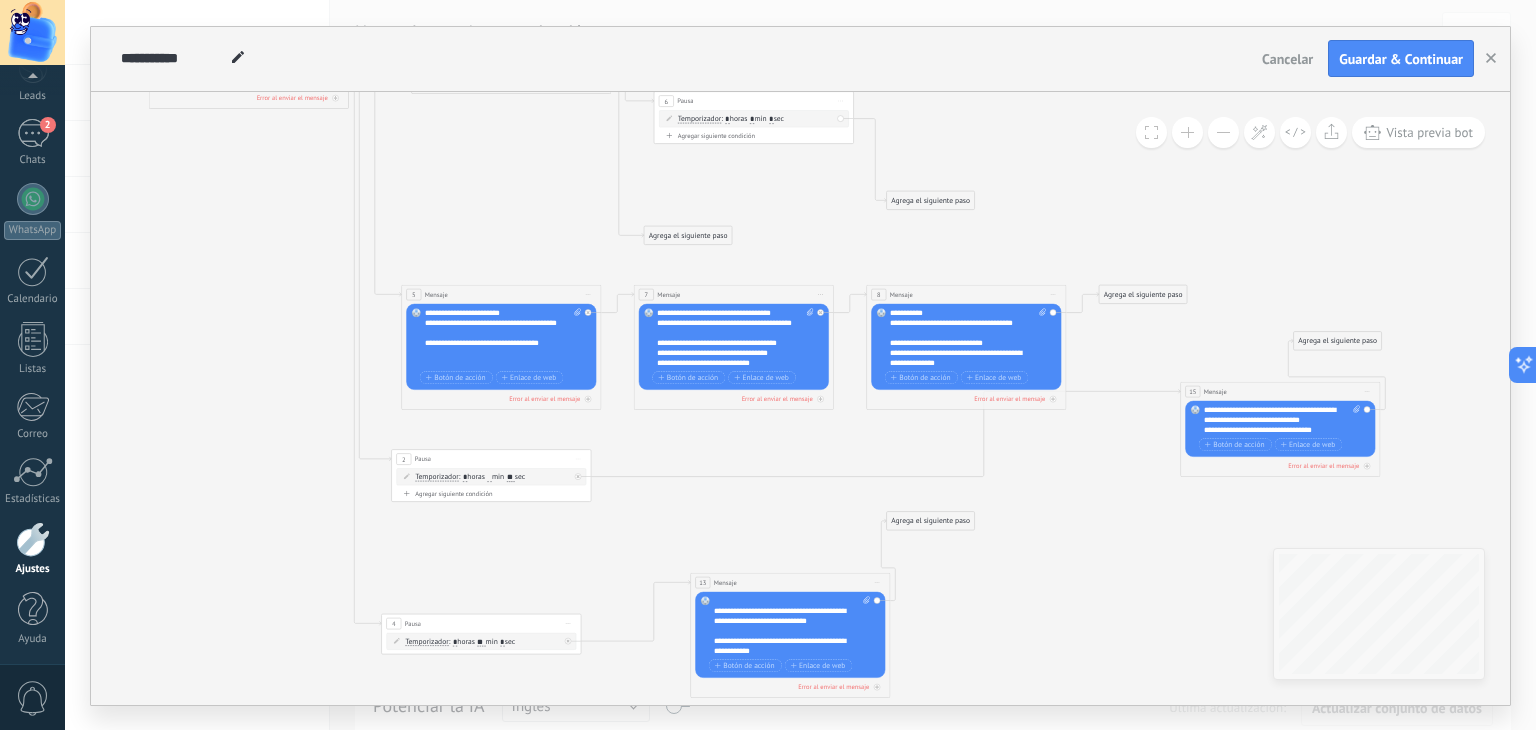 type on "**" 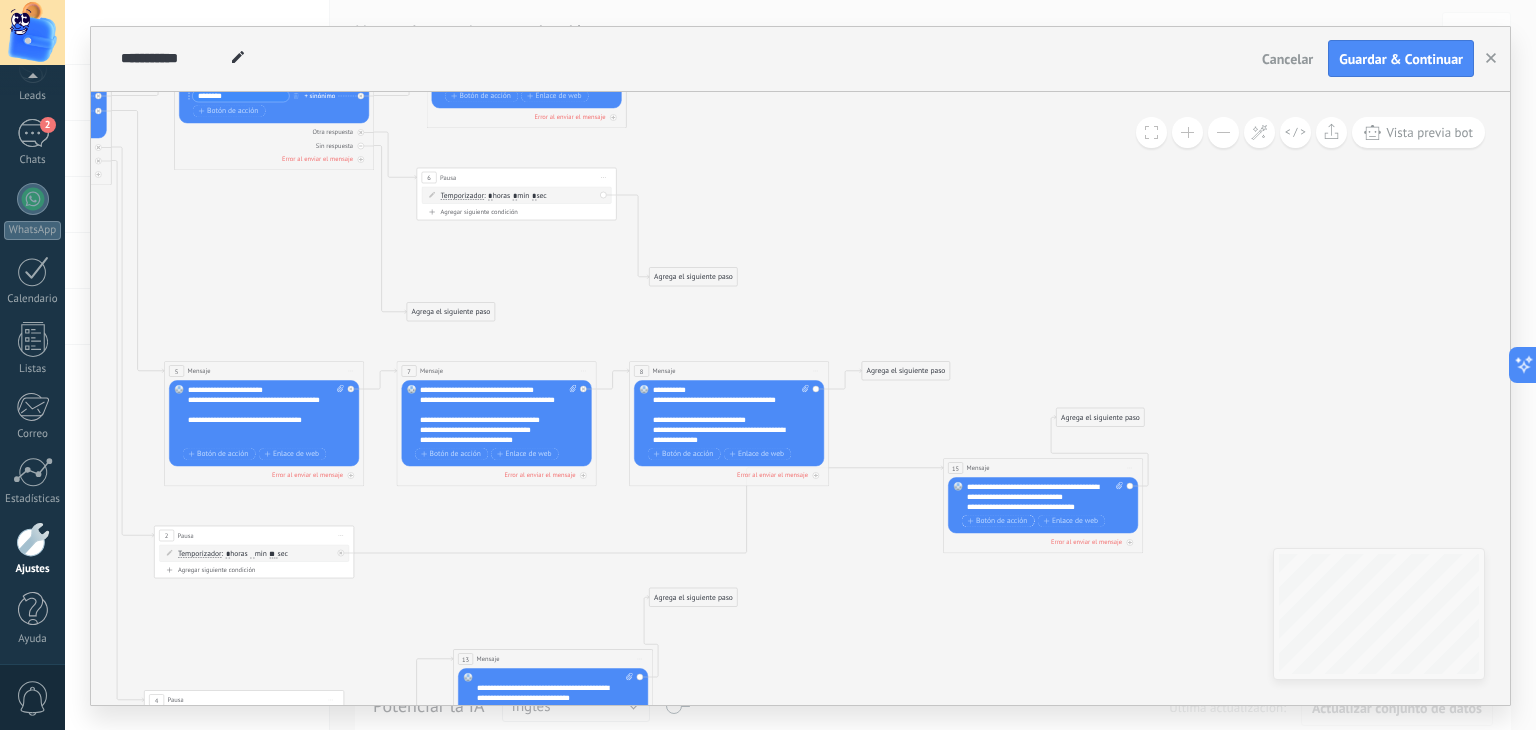 click on "Botón de acción" at bounding box center (998, 520) 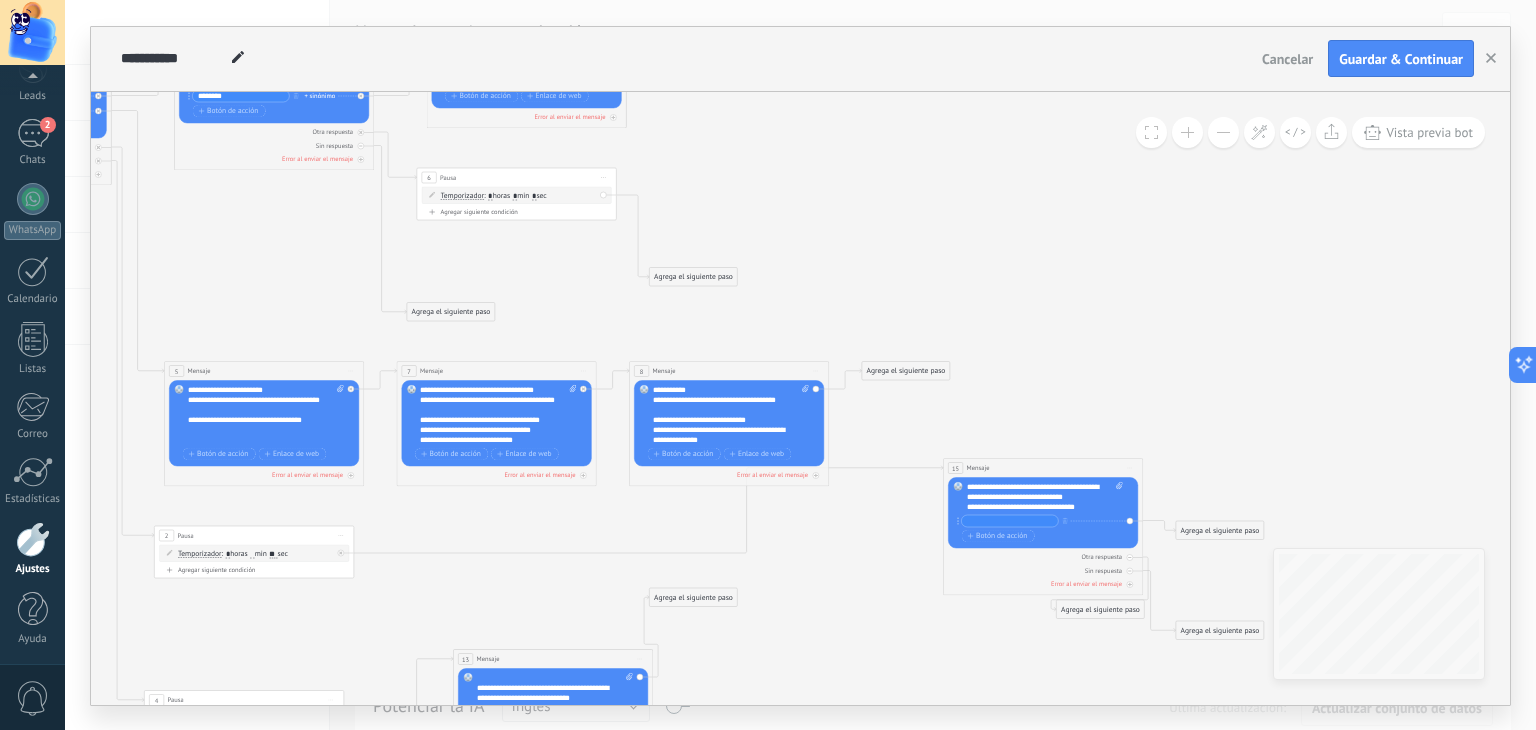 click at bounding box center (1010, 521) 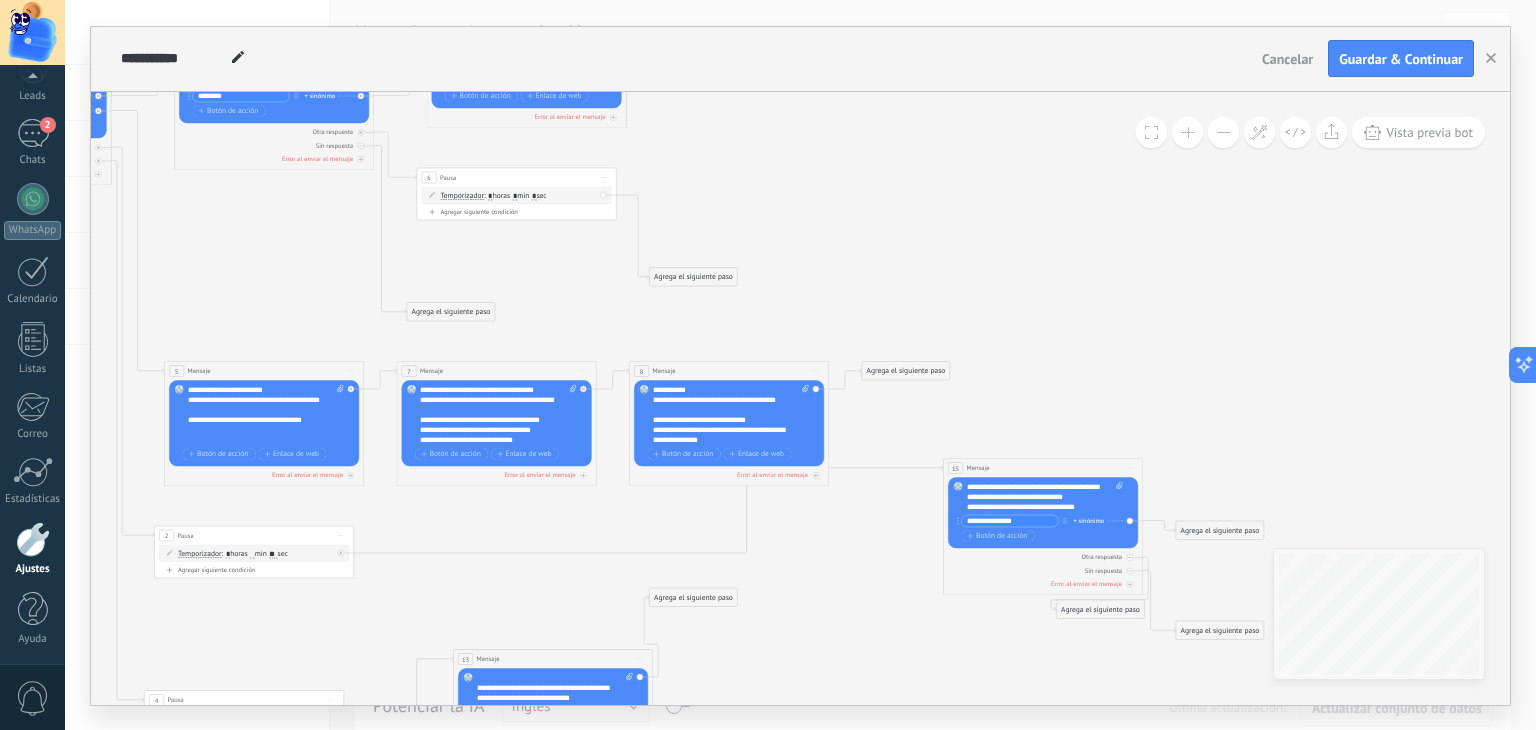 click on "**********" at bounding box center [1010, 521] 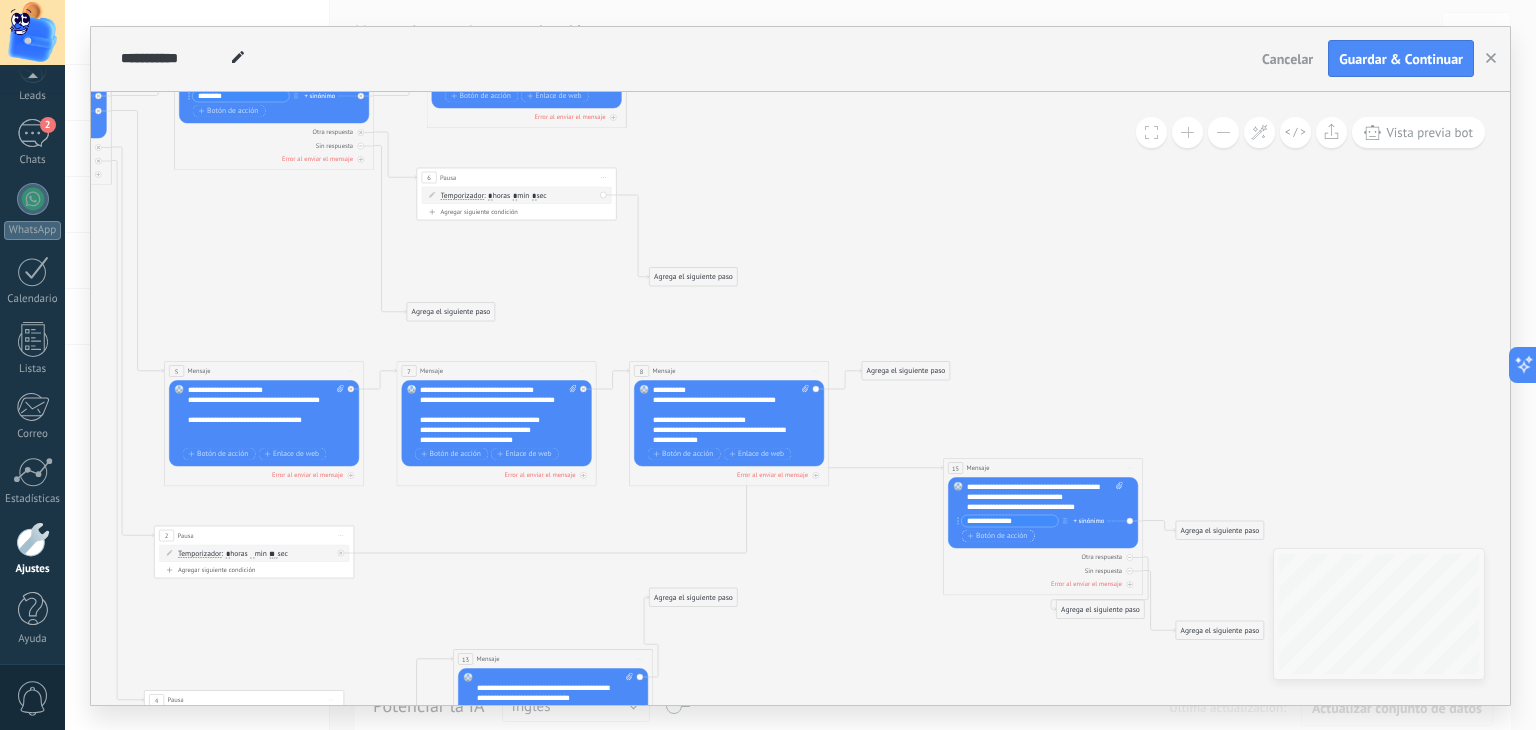 type on "**********" 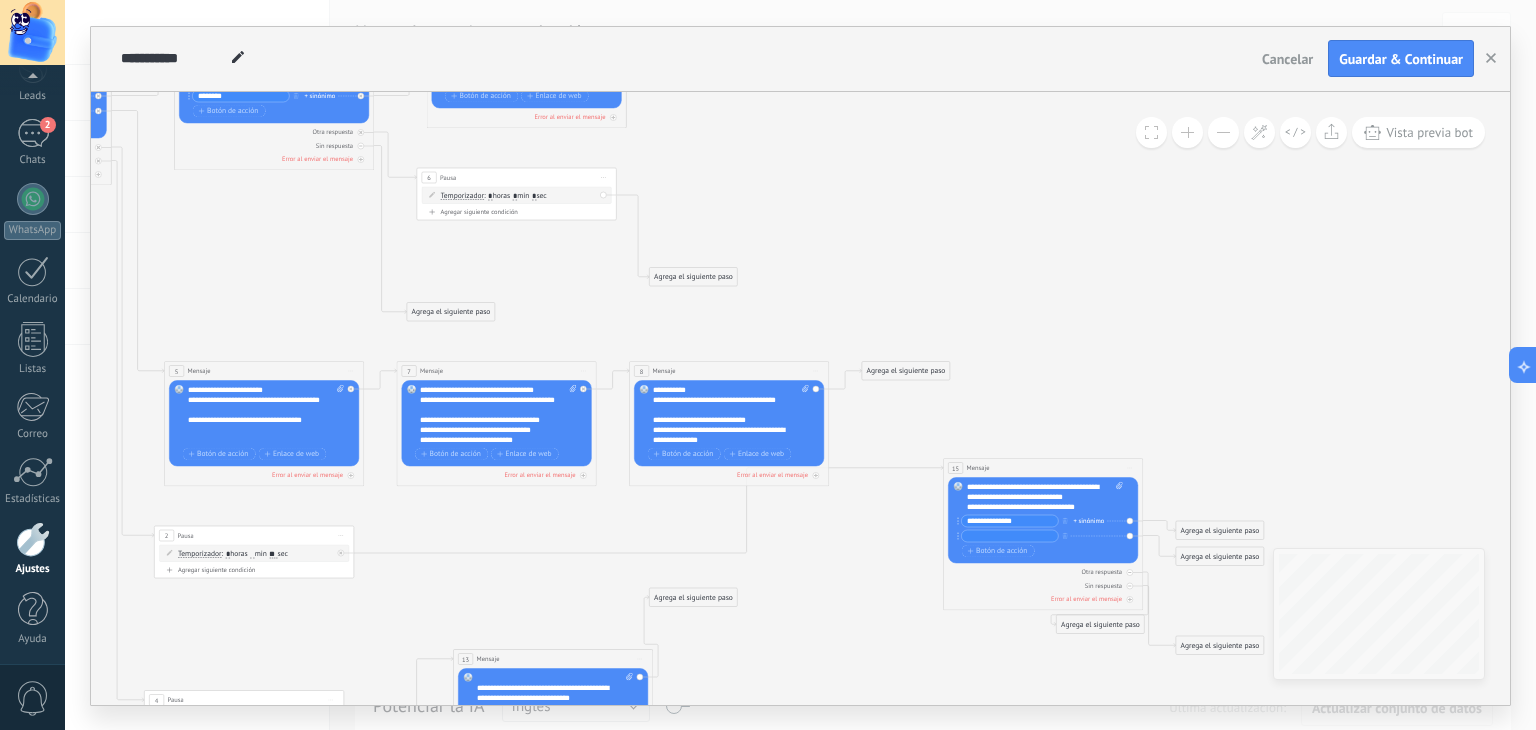 click at bounding box center (1010, 536) 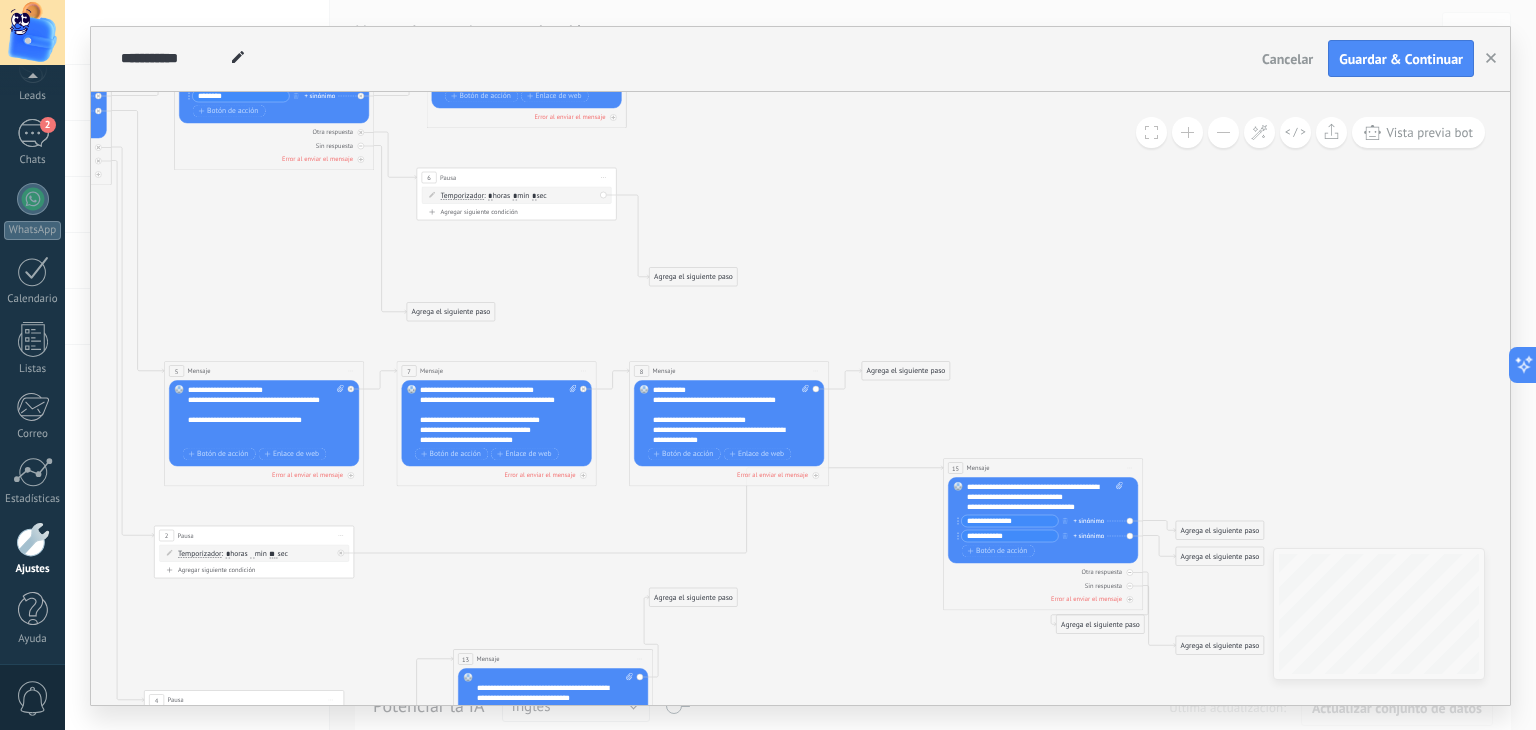 type on "**********" 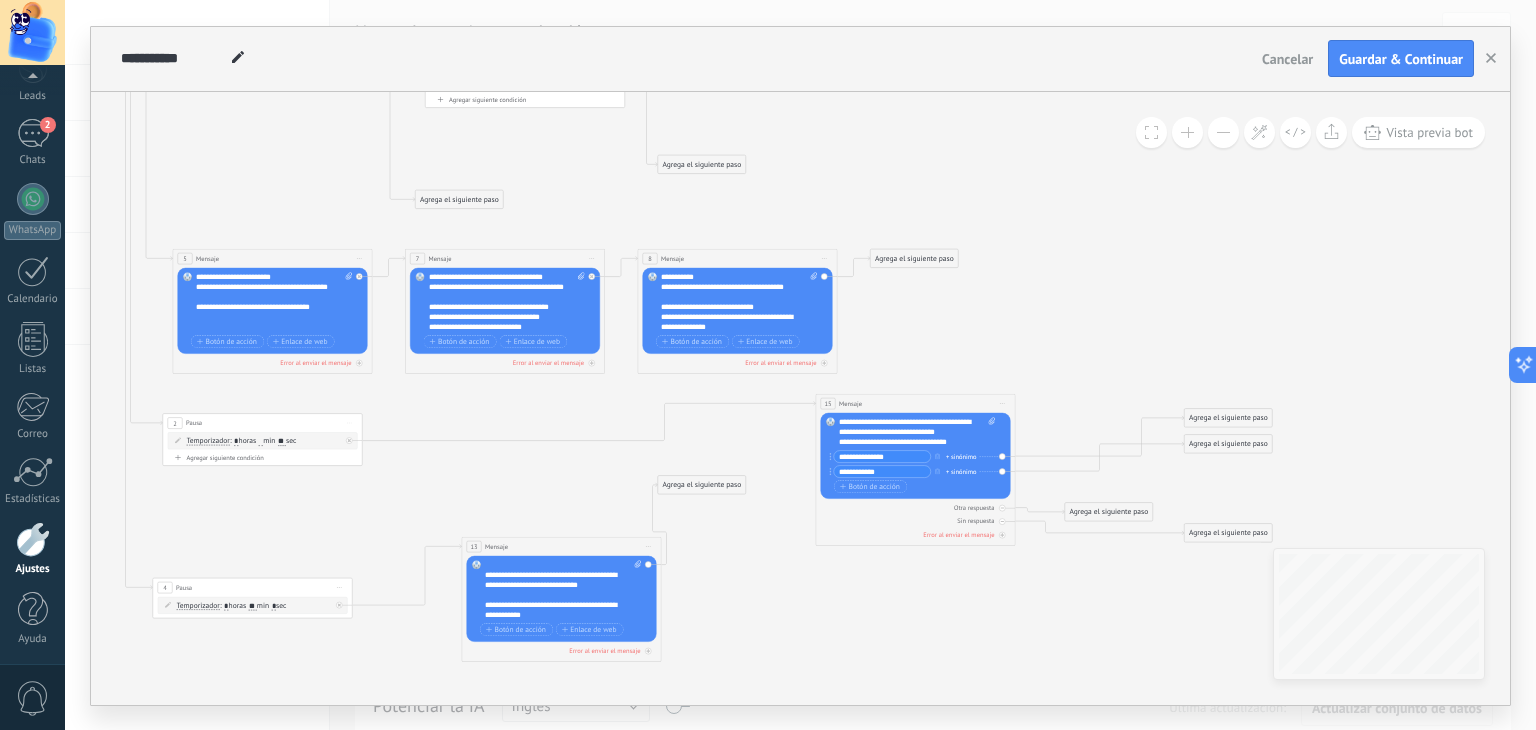 drag, startPoint x: 1008, startPoint y: 354, endPoint x: 872, endPoint y: 402, distance: 144.22205 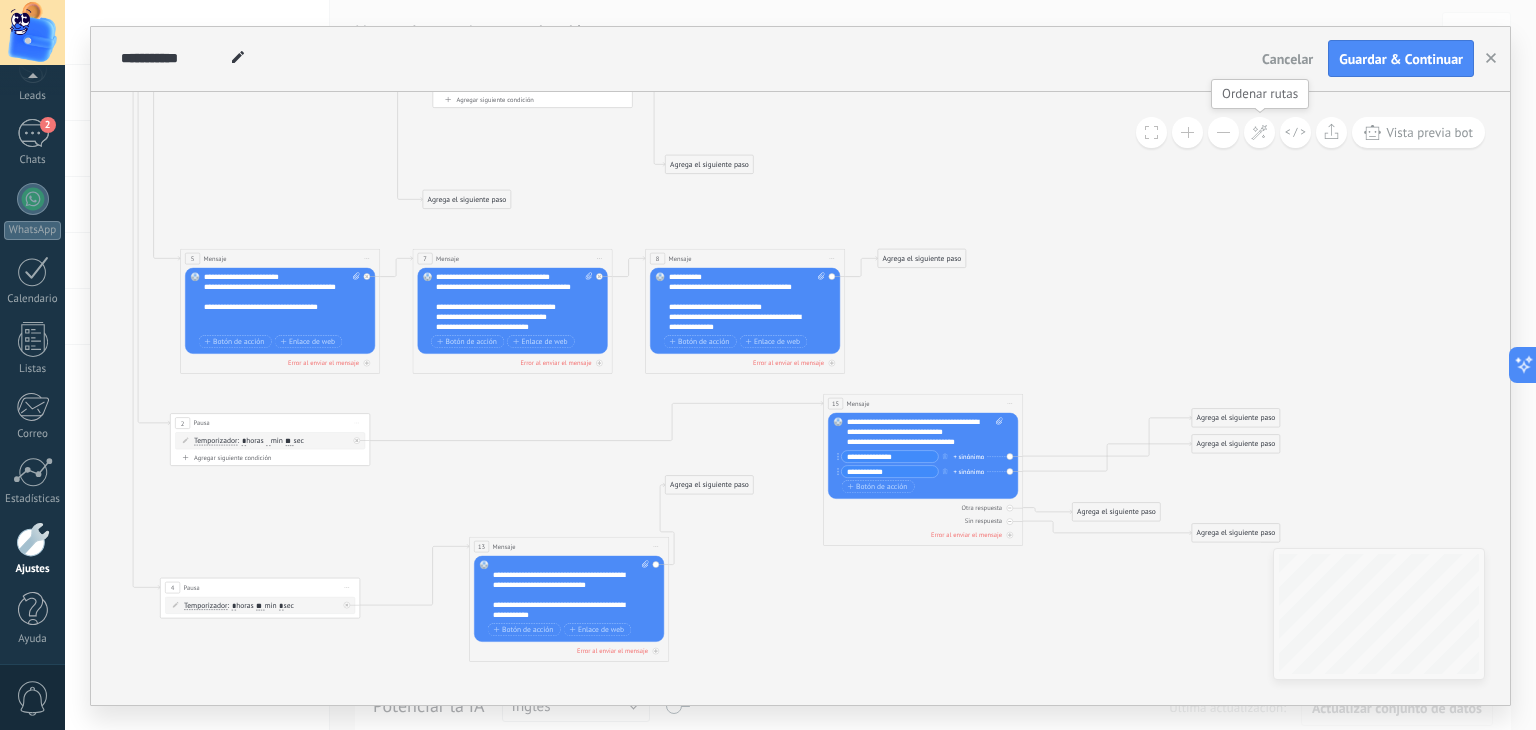 click 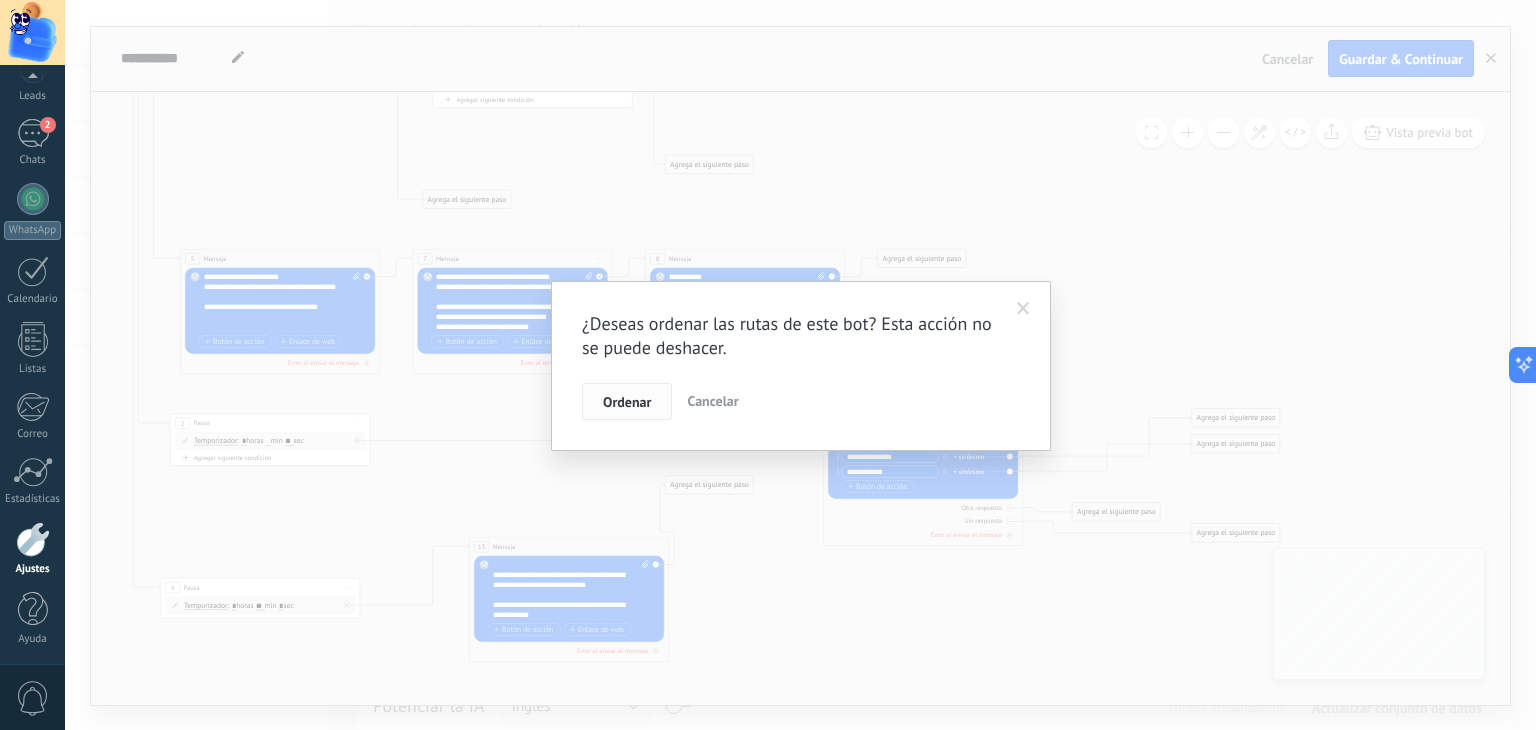 click on "Ordenar" at bounding box center (627, 402) 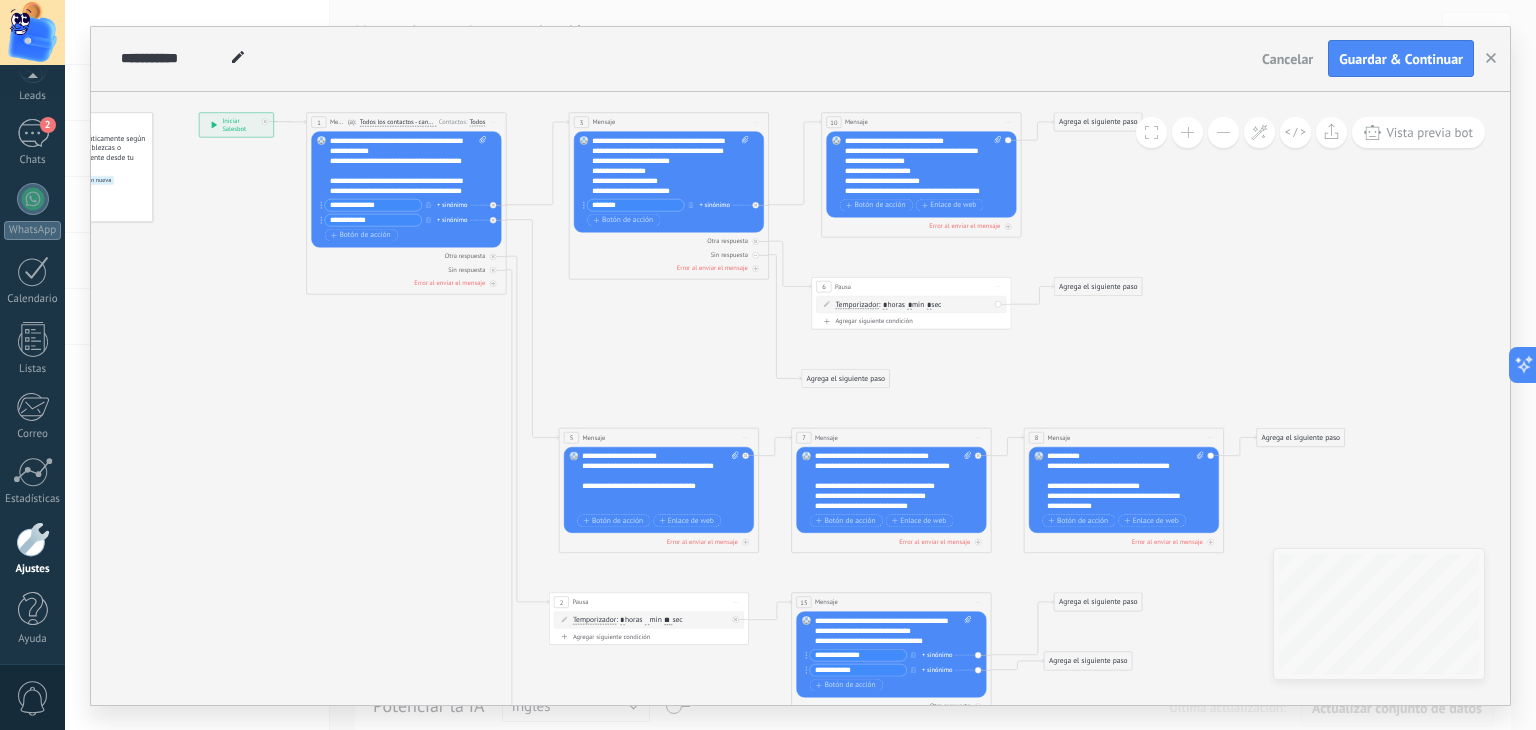 click on "Agrega el siguiente paso" at bounding box center (1098, 602) 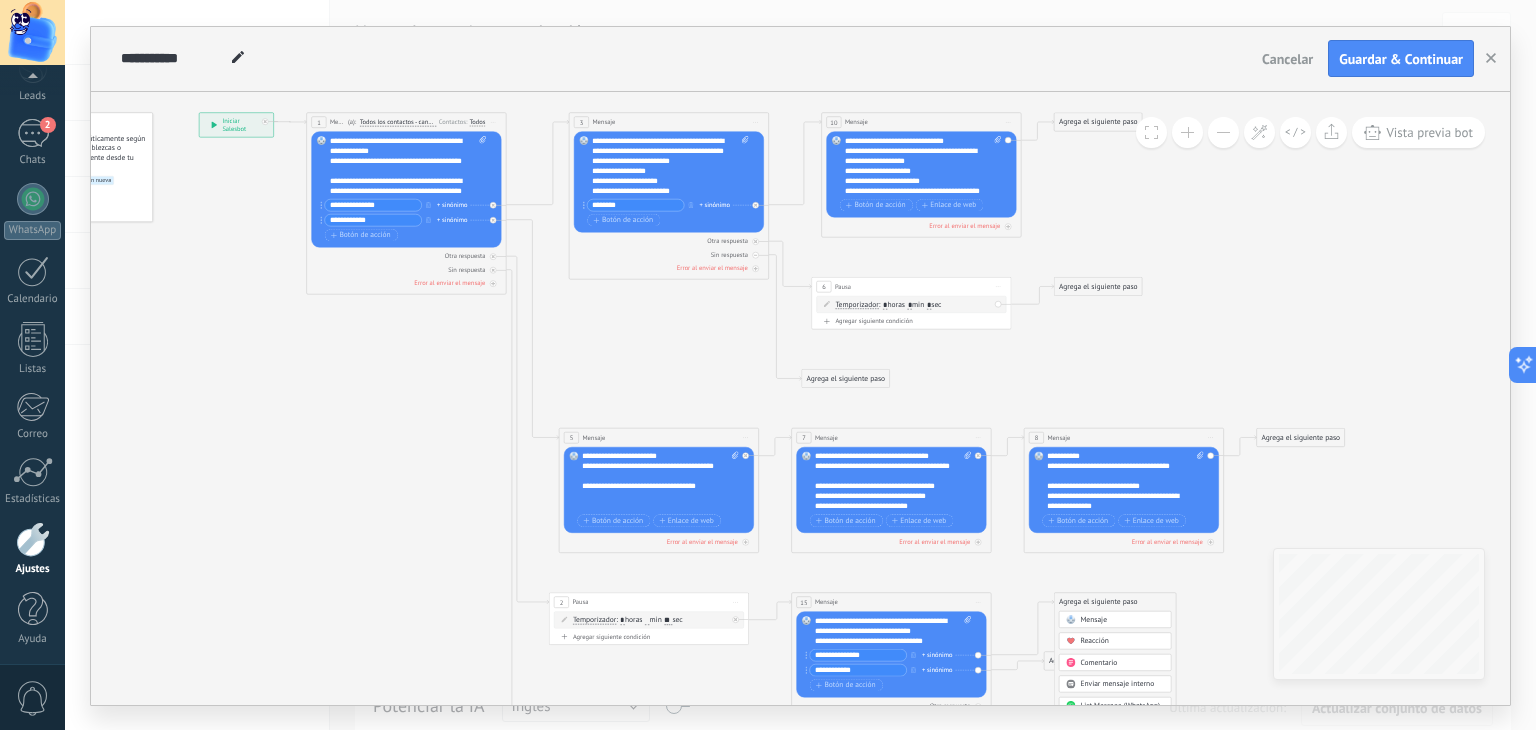 click on "Agrega el siguiente paso" at bounding box center [1115, 602] 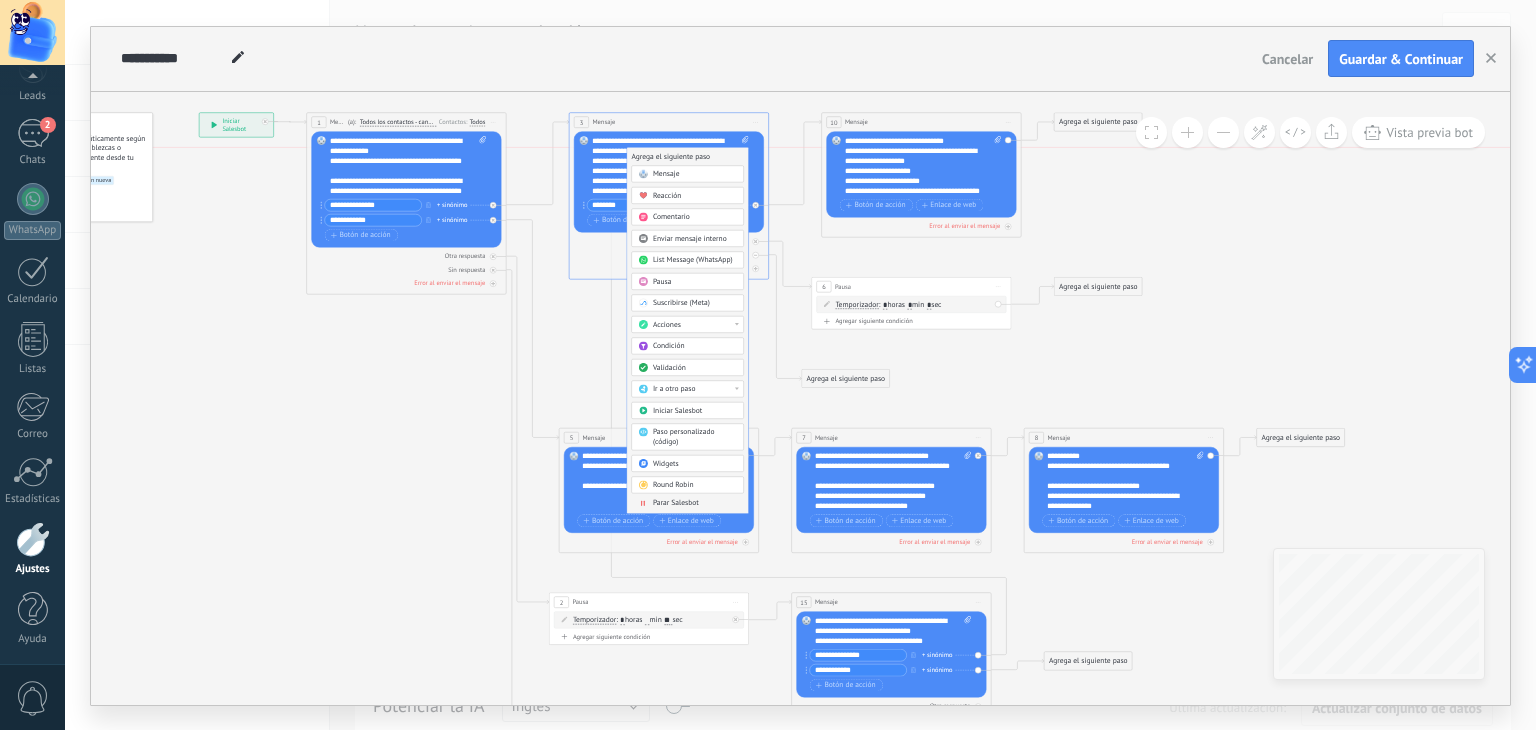 drag, startPoint x: 1063, startPoint y: 598, endPoint x: 636, endPoint y: 154, distance: 616.0073 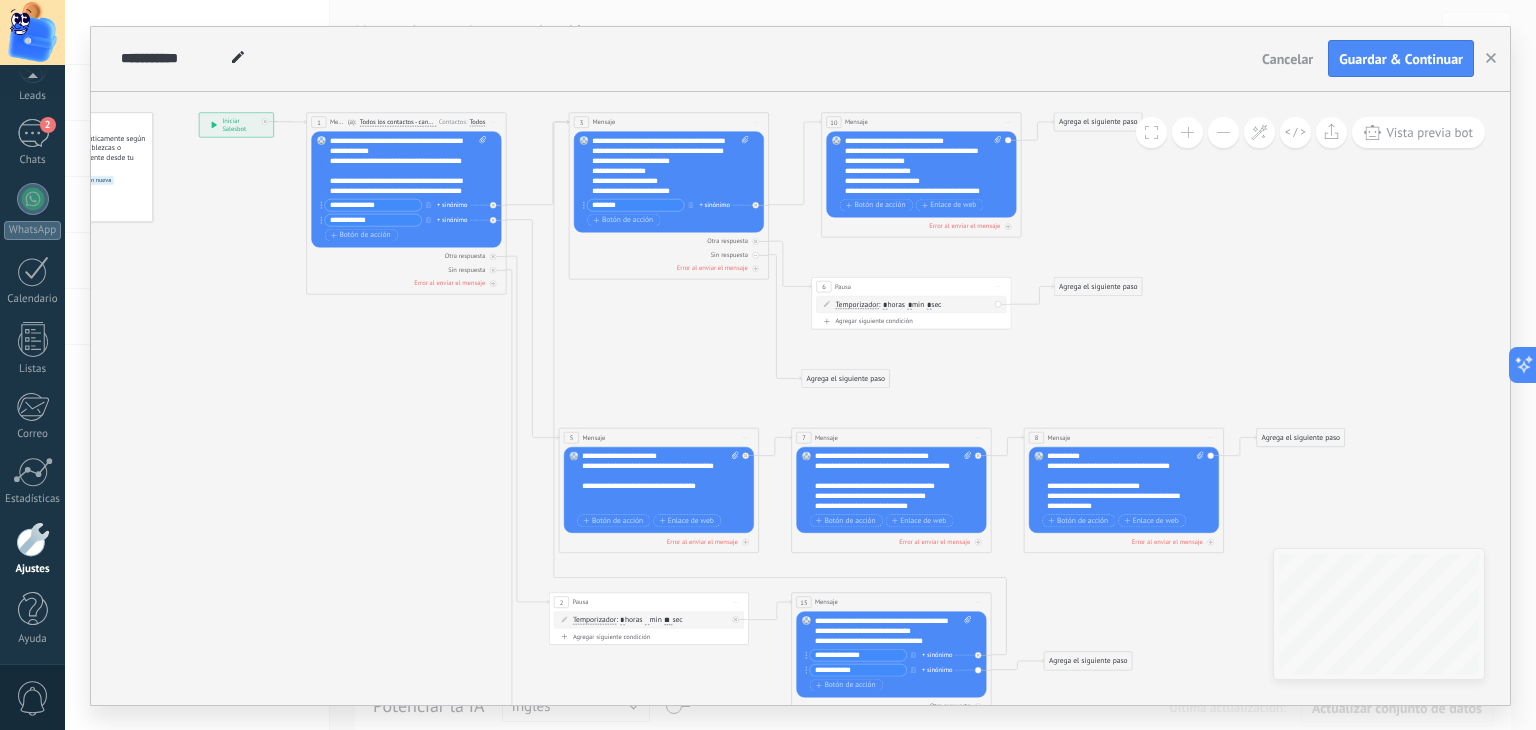 click at bounding box center [655, 496] 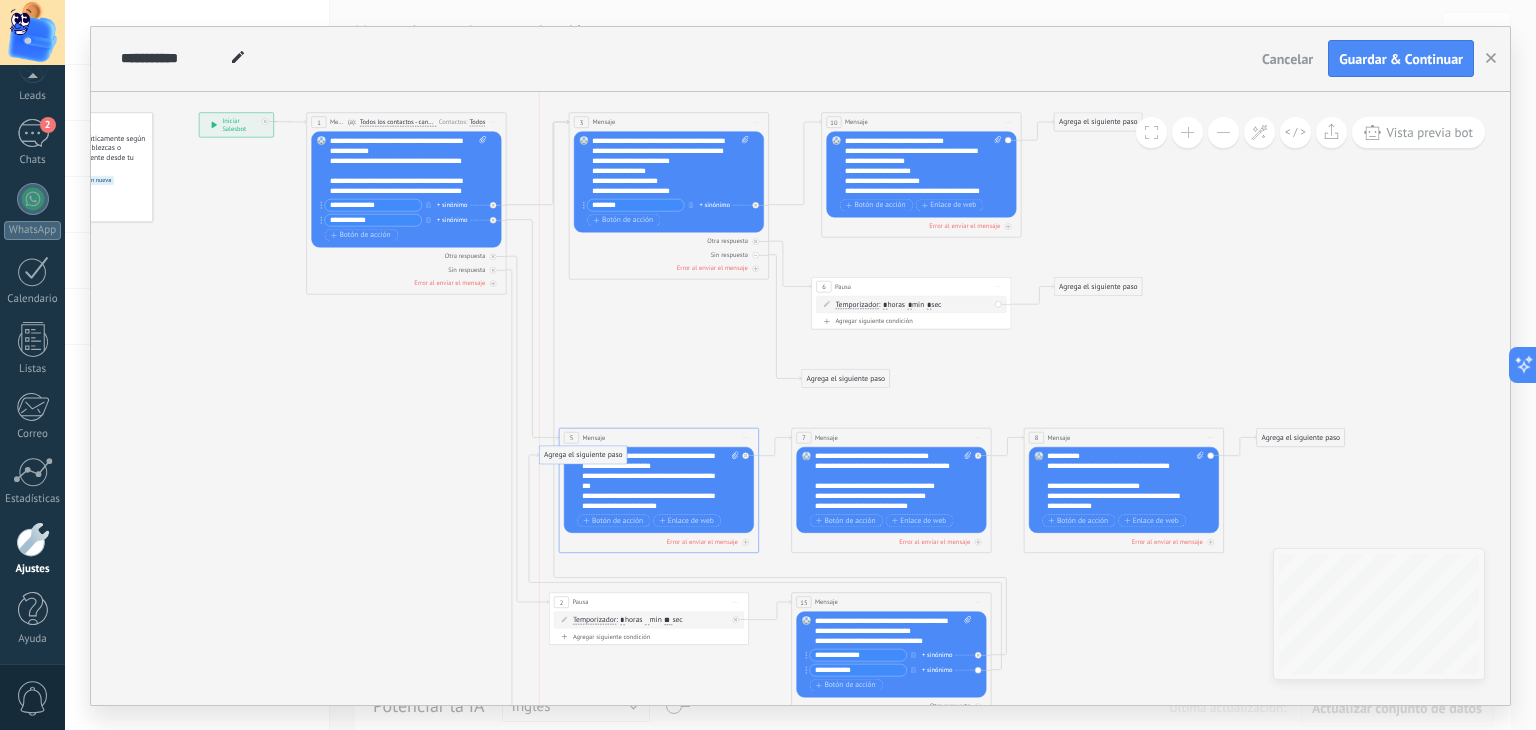 drag, startPoint x: 1102, startPoint y: 660, endPoint x: 597, endPoint y: 455, distance: 545.02295 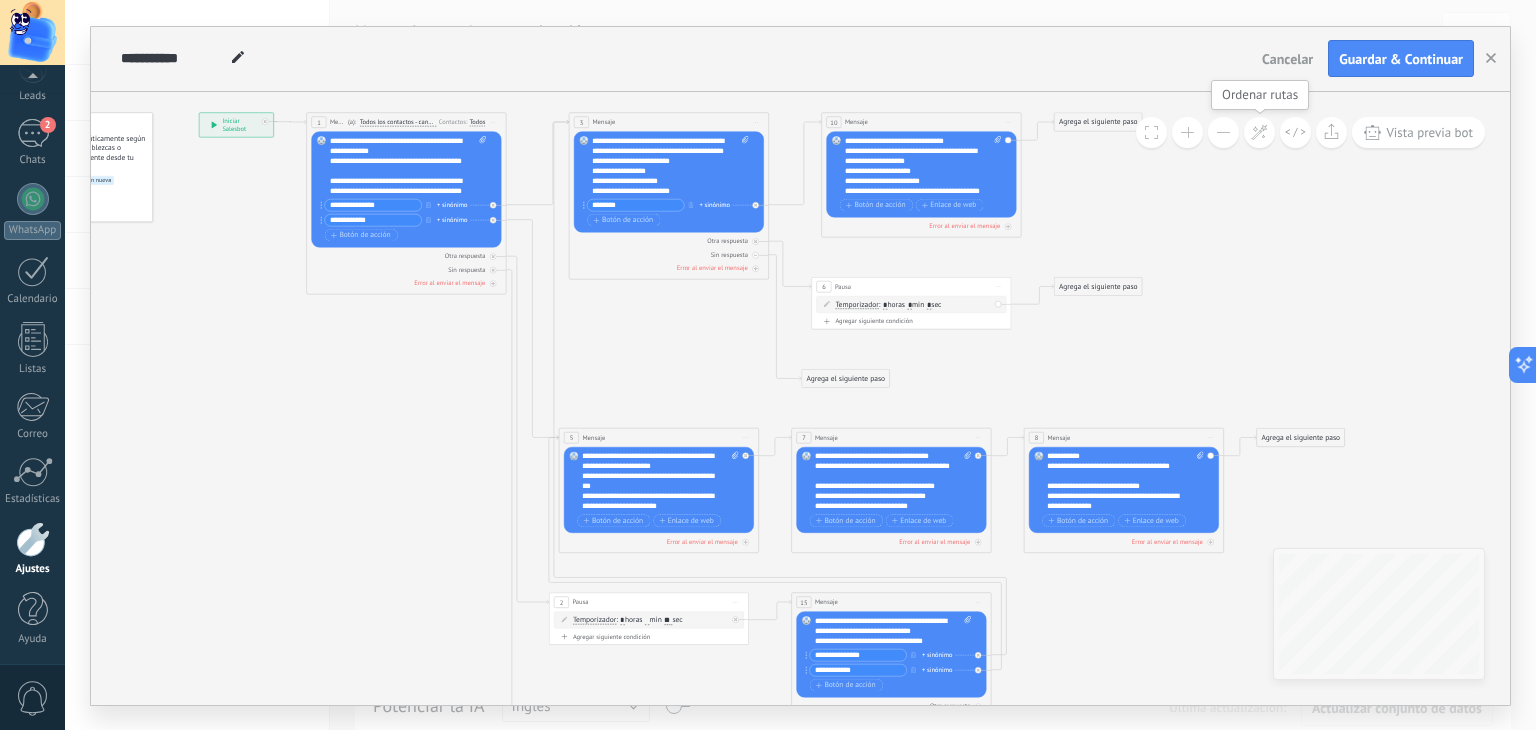 click 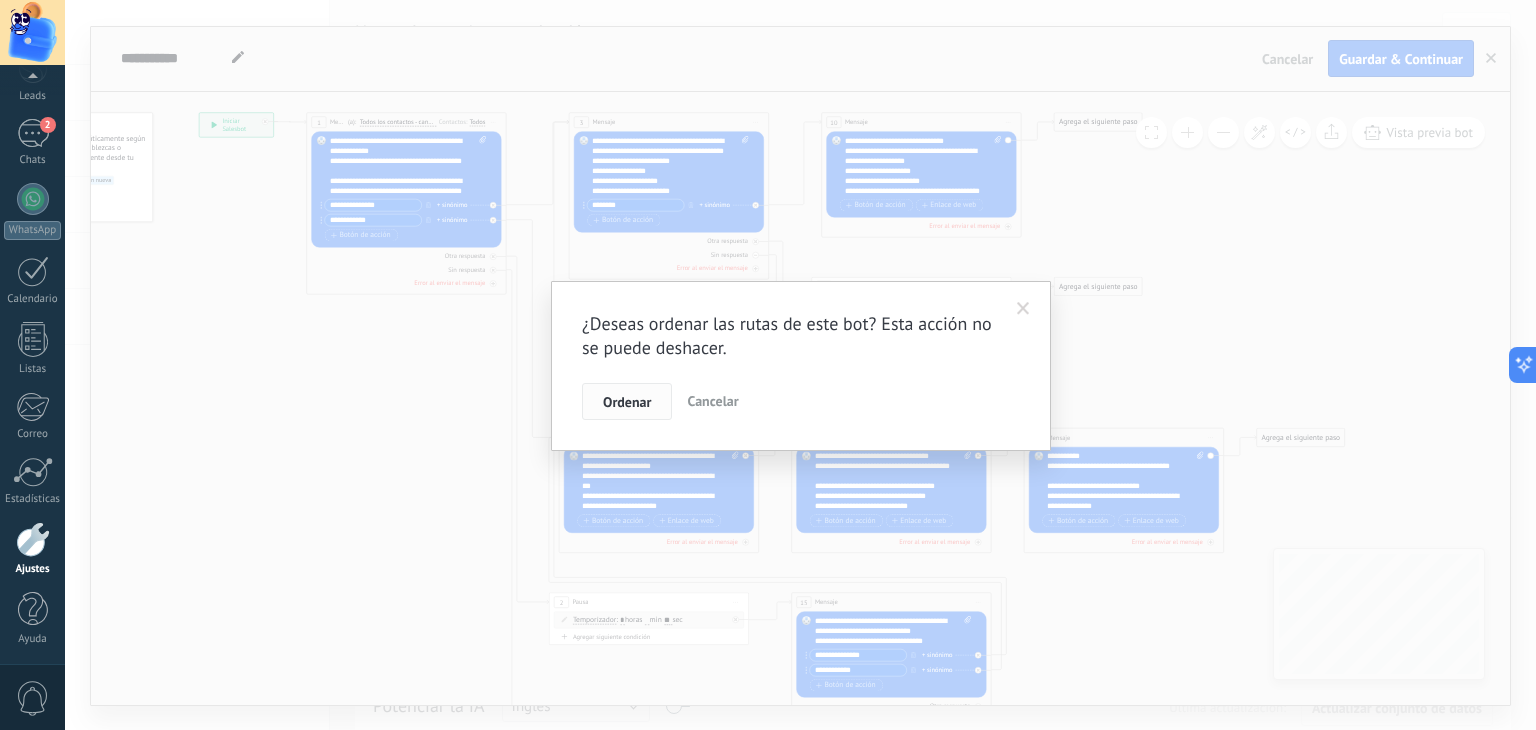 click on "Ordenar" at bounding box center (627, 402) 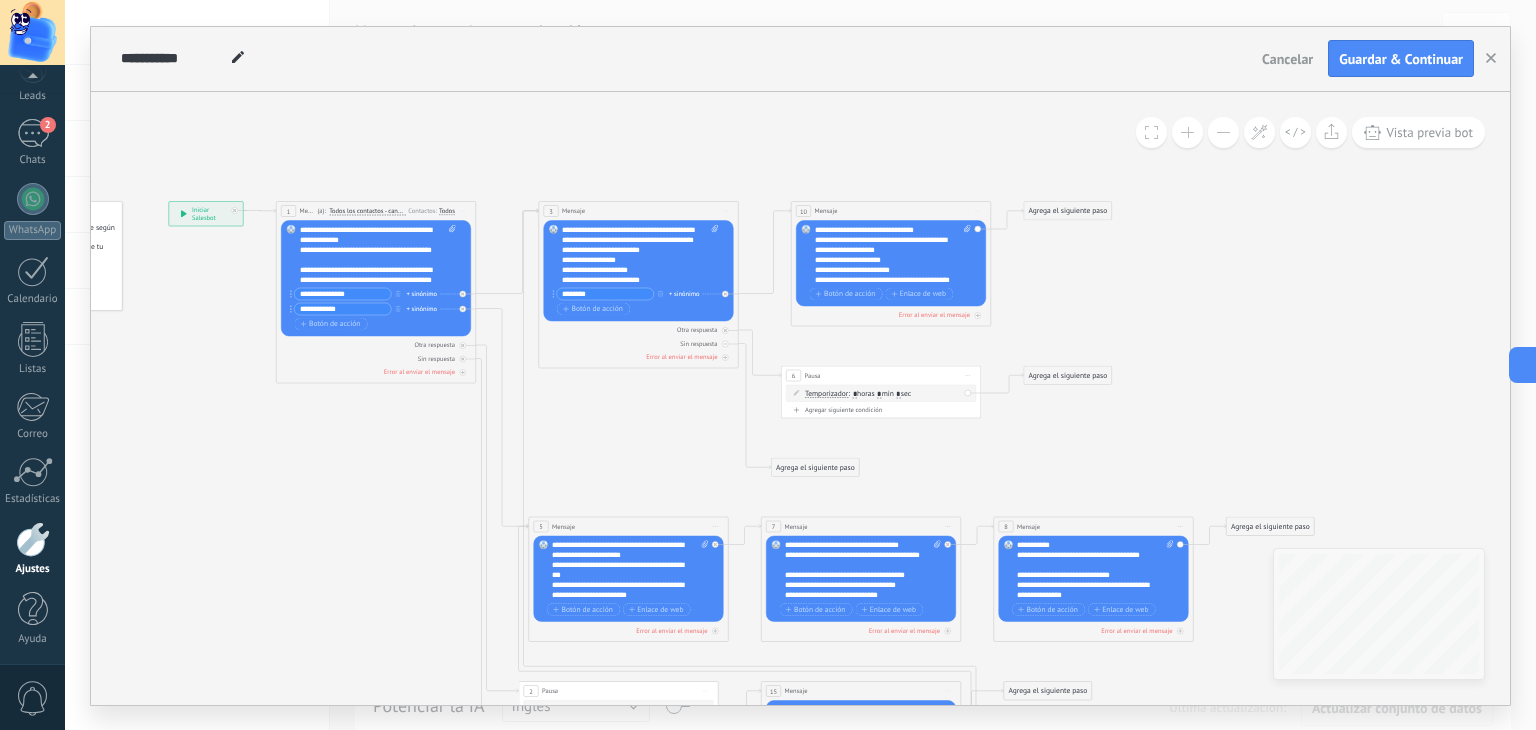 click on "Agrega el siguiente paso" at bounding box center [1068, 210] 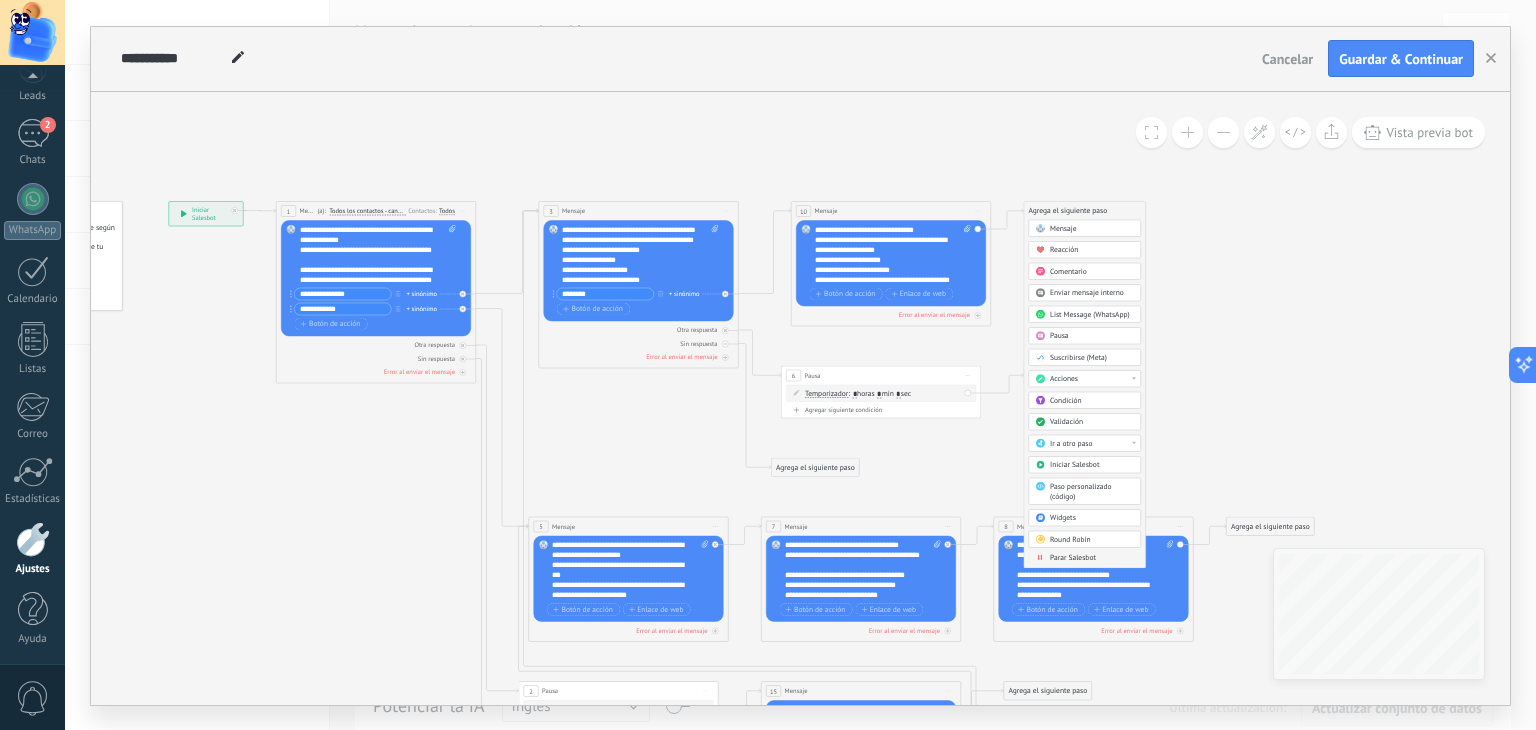 click at bounding box center [1134, 378] 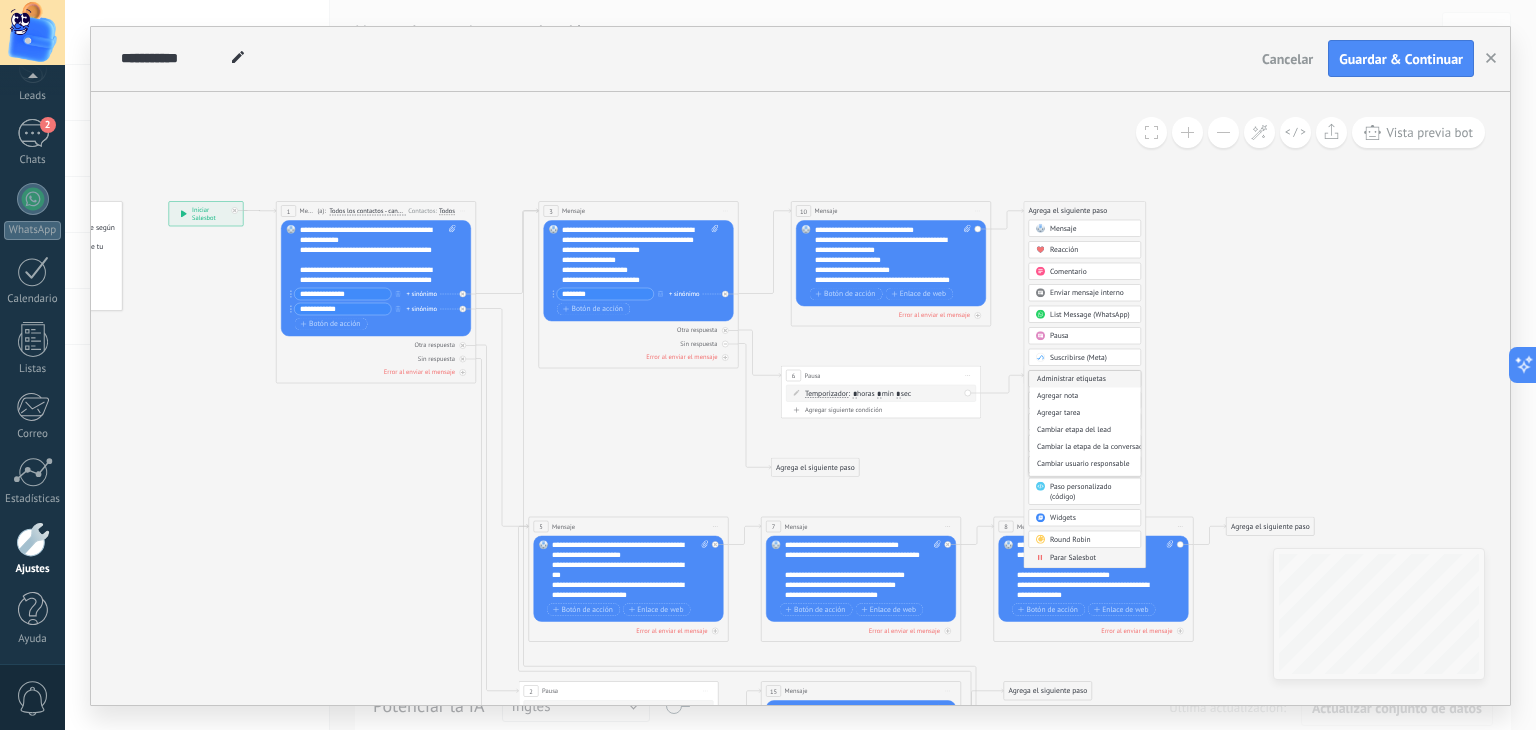 click on "Administrar etiquetas" at bounding box center [1085, 378] 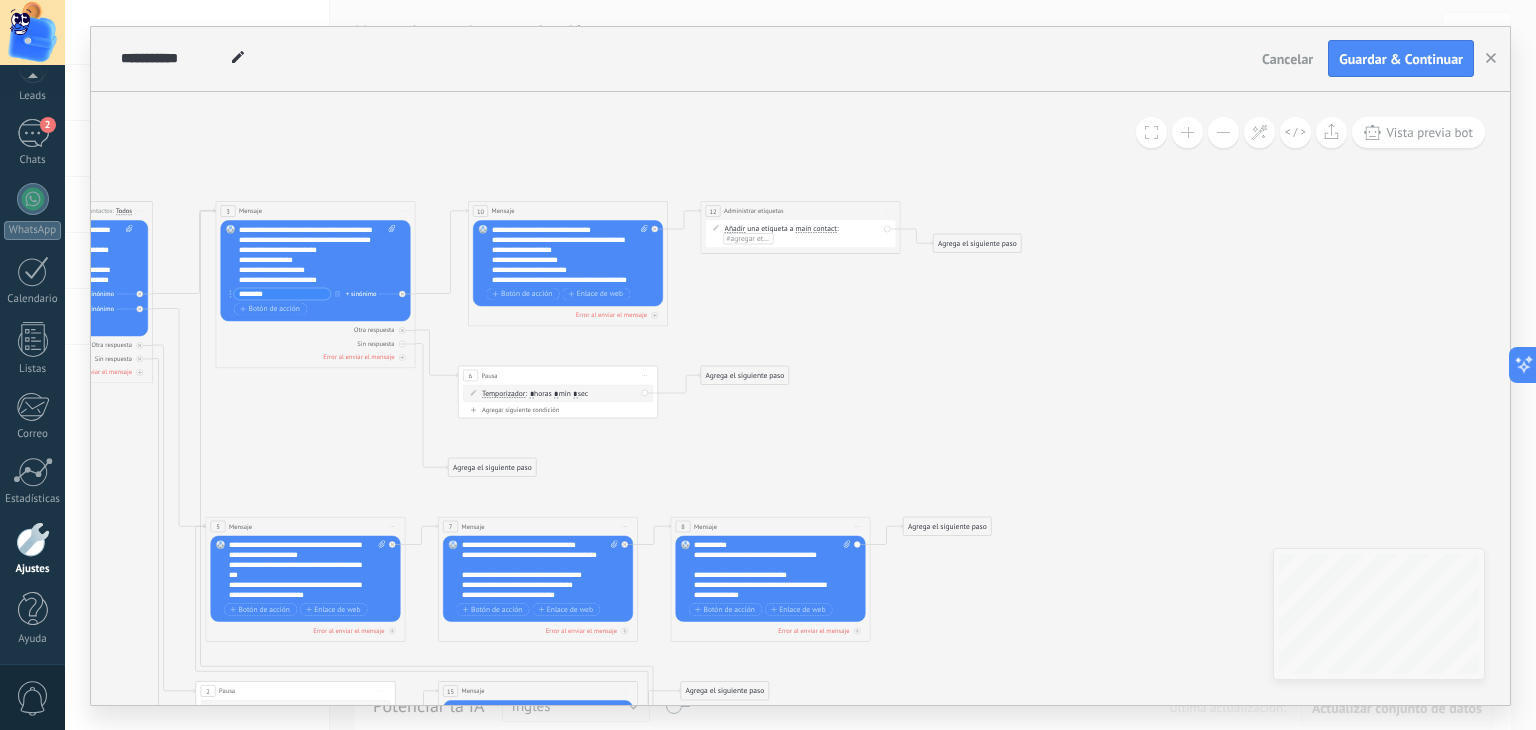 click on "#agregar etiquetas" at bounding box center (757, 238) 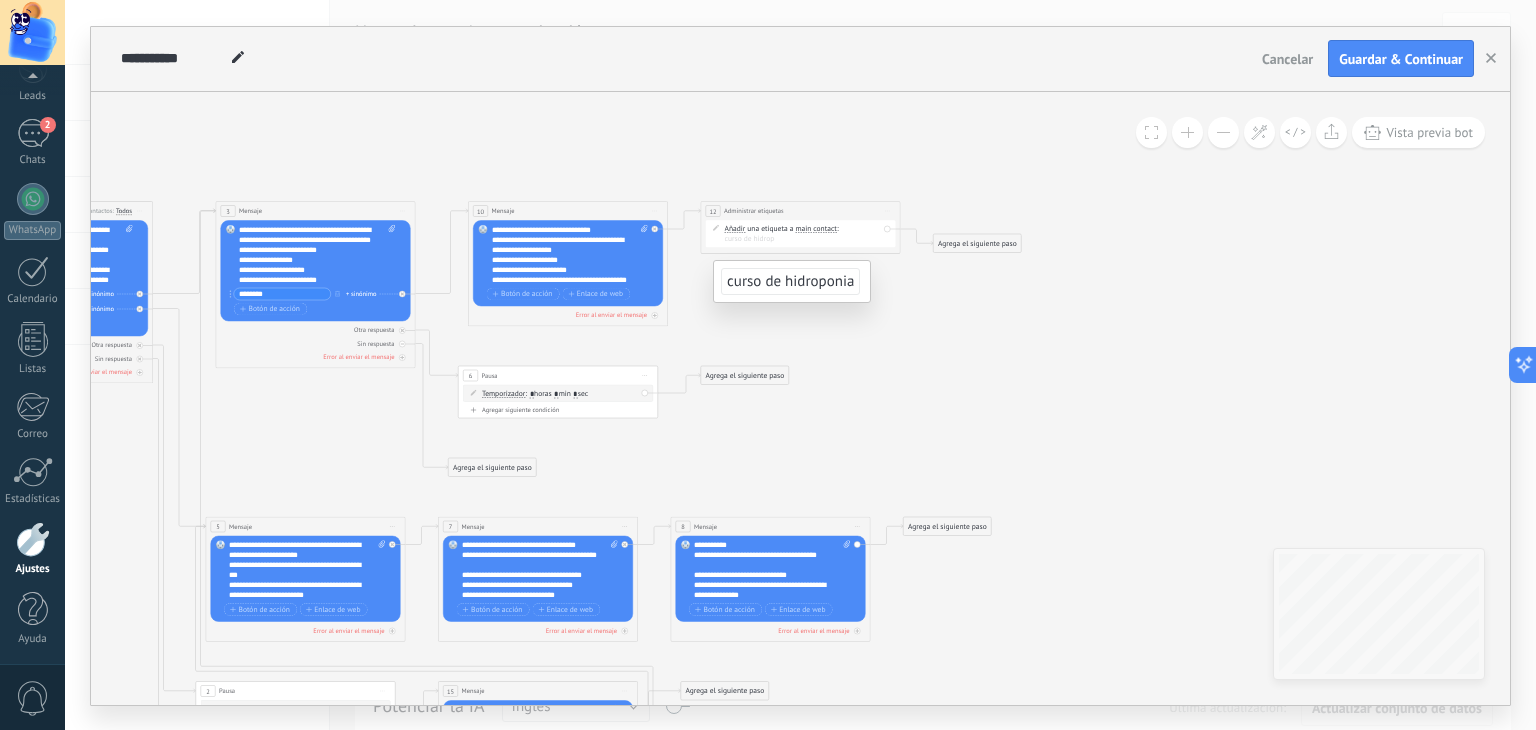 click 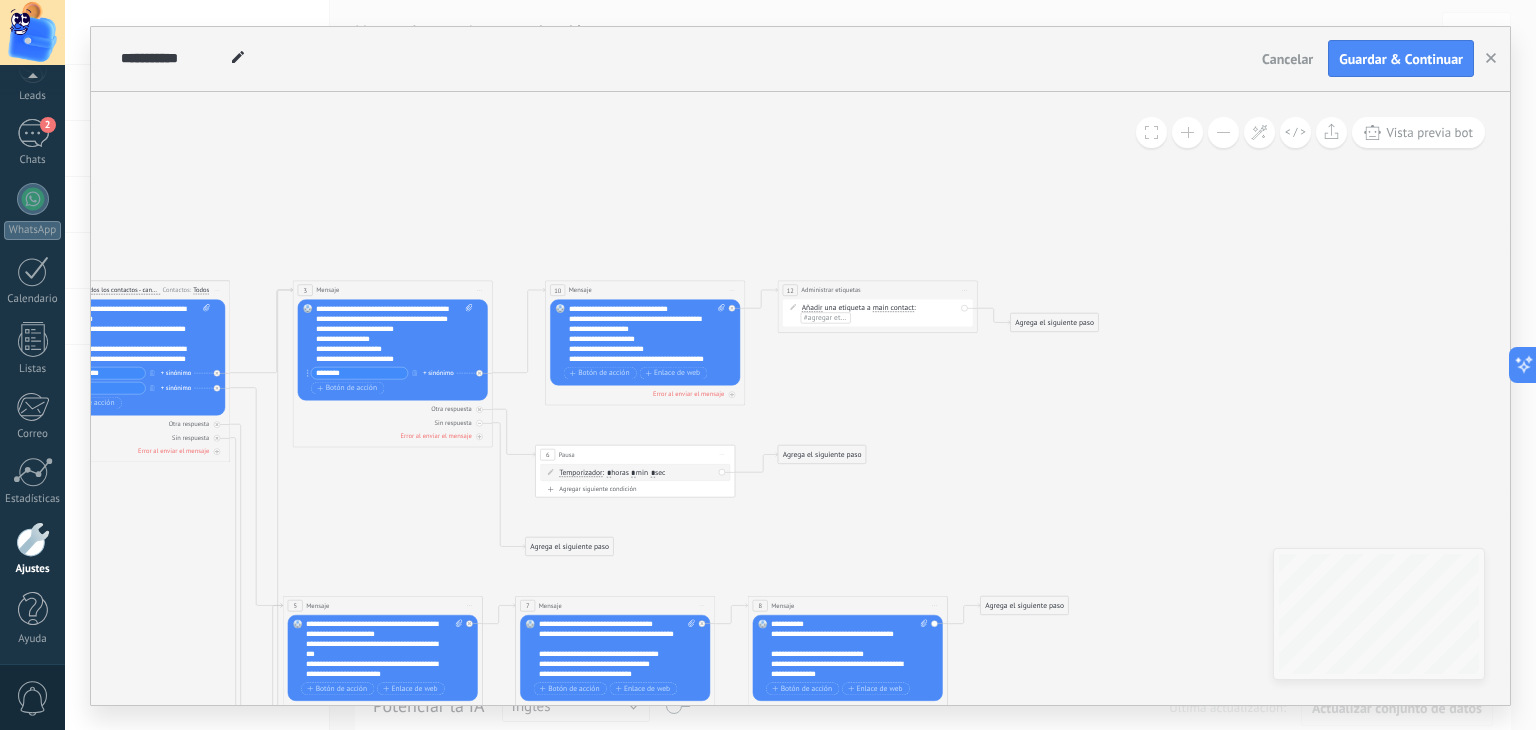 click on "una etiqueta a" at bounding box center [848, 308] 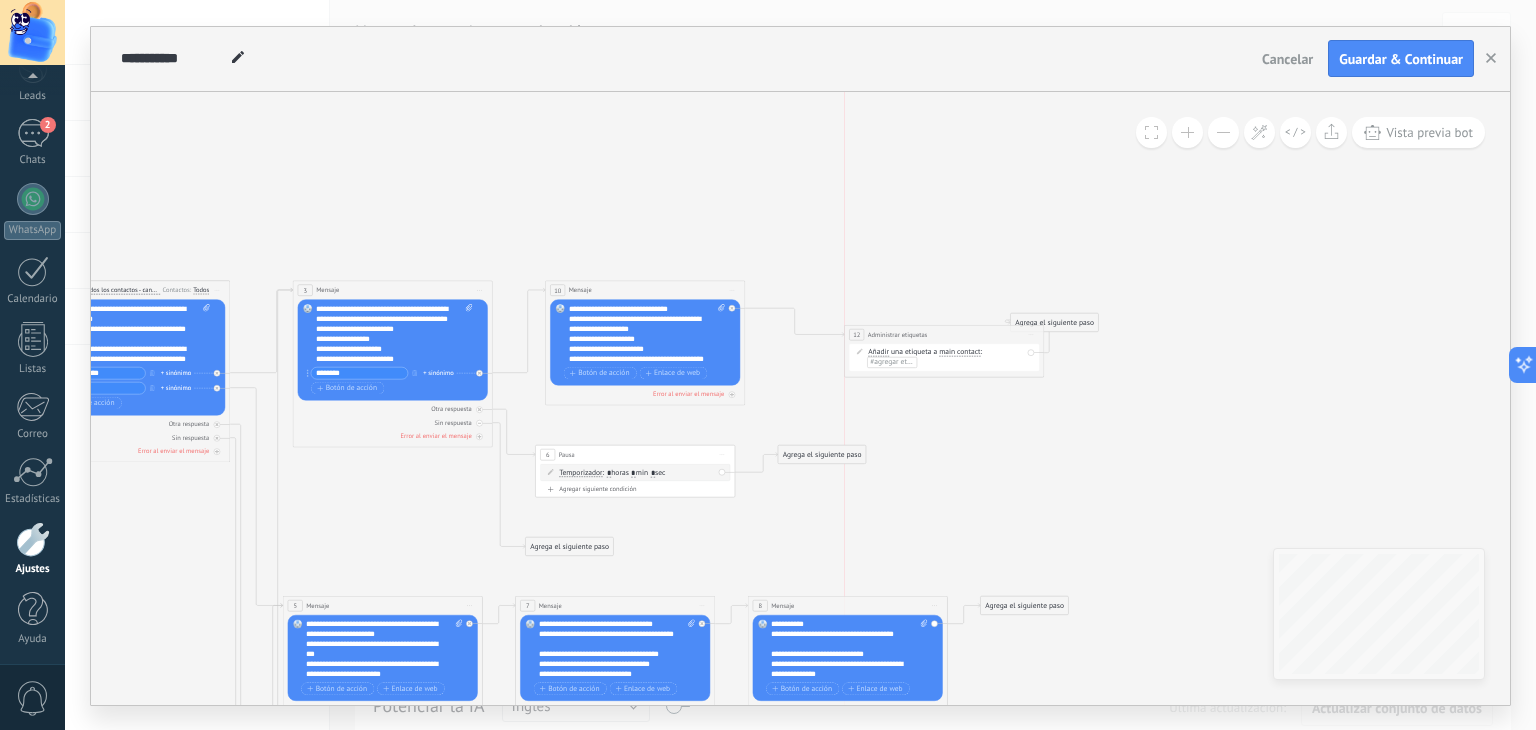 drag, startPoint x: 857, startPoint y: 292, endPoint x: 923, endPoint y: 337, distance: 79.881165 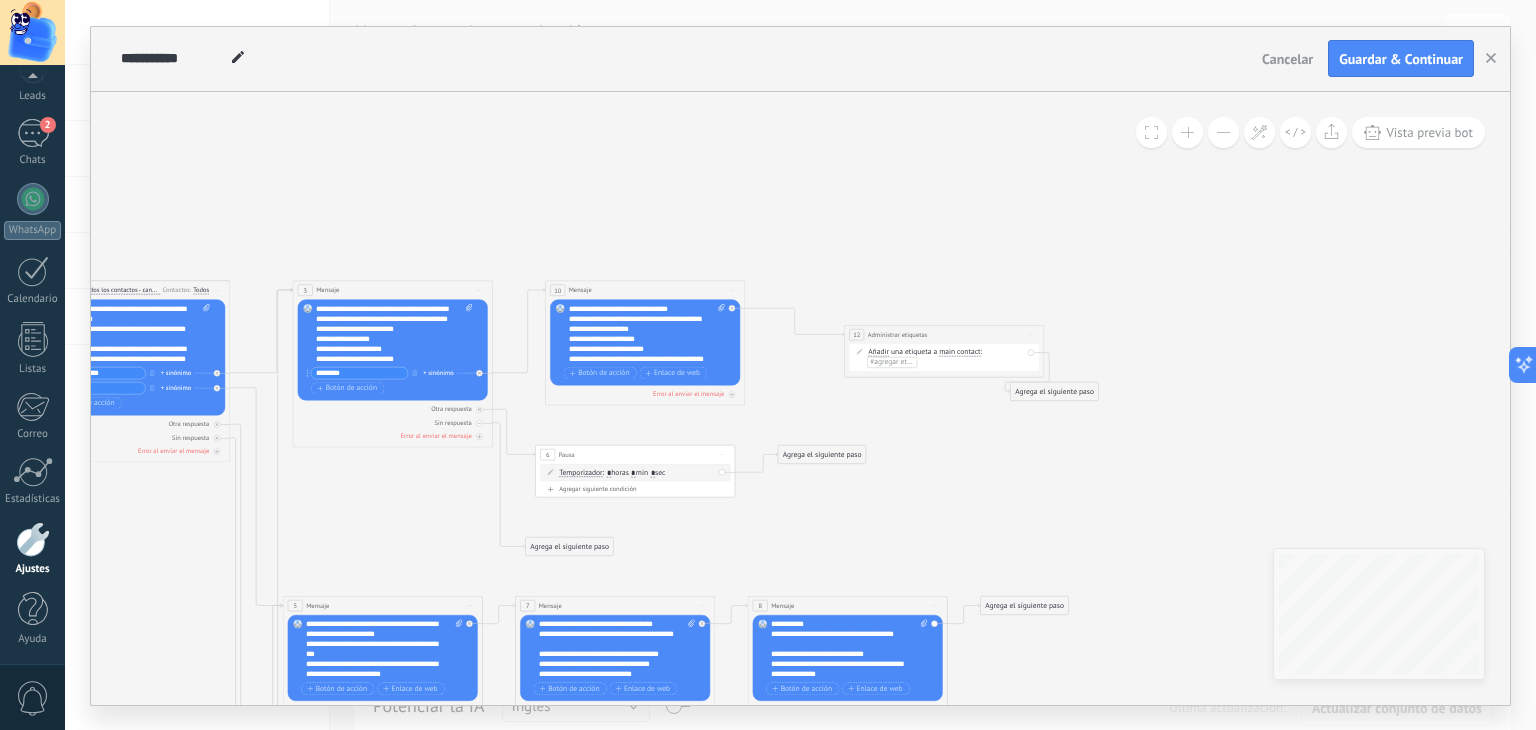click on "Iniciar vista previa aquí
Cambiar nombre
Duplicar
[GEOGRAPHIC_DATA]" at bounding box center (1031, 334) 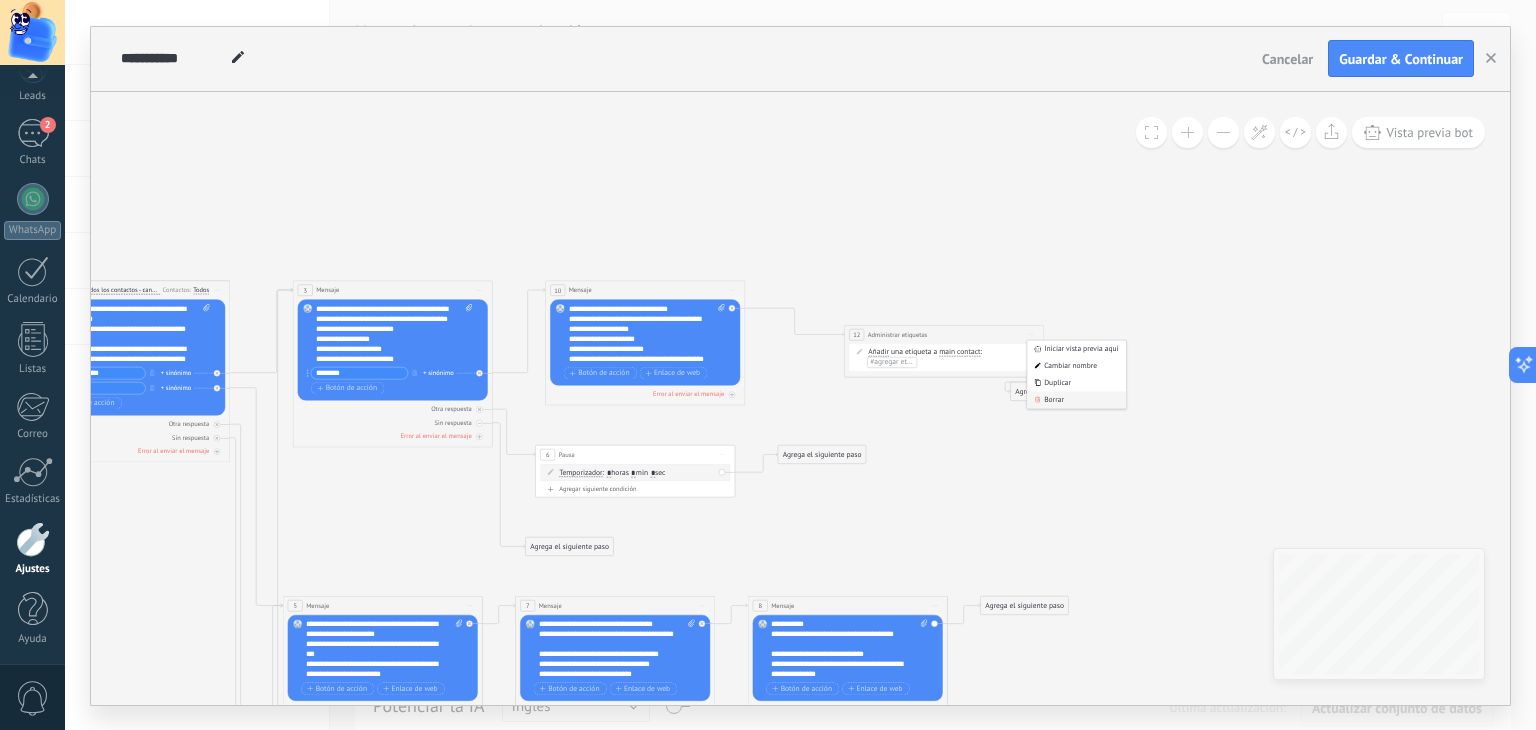 click on "Borrar" at bounding box center [1076, 399] 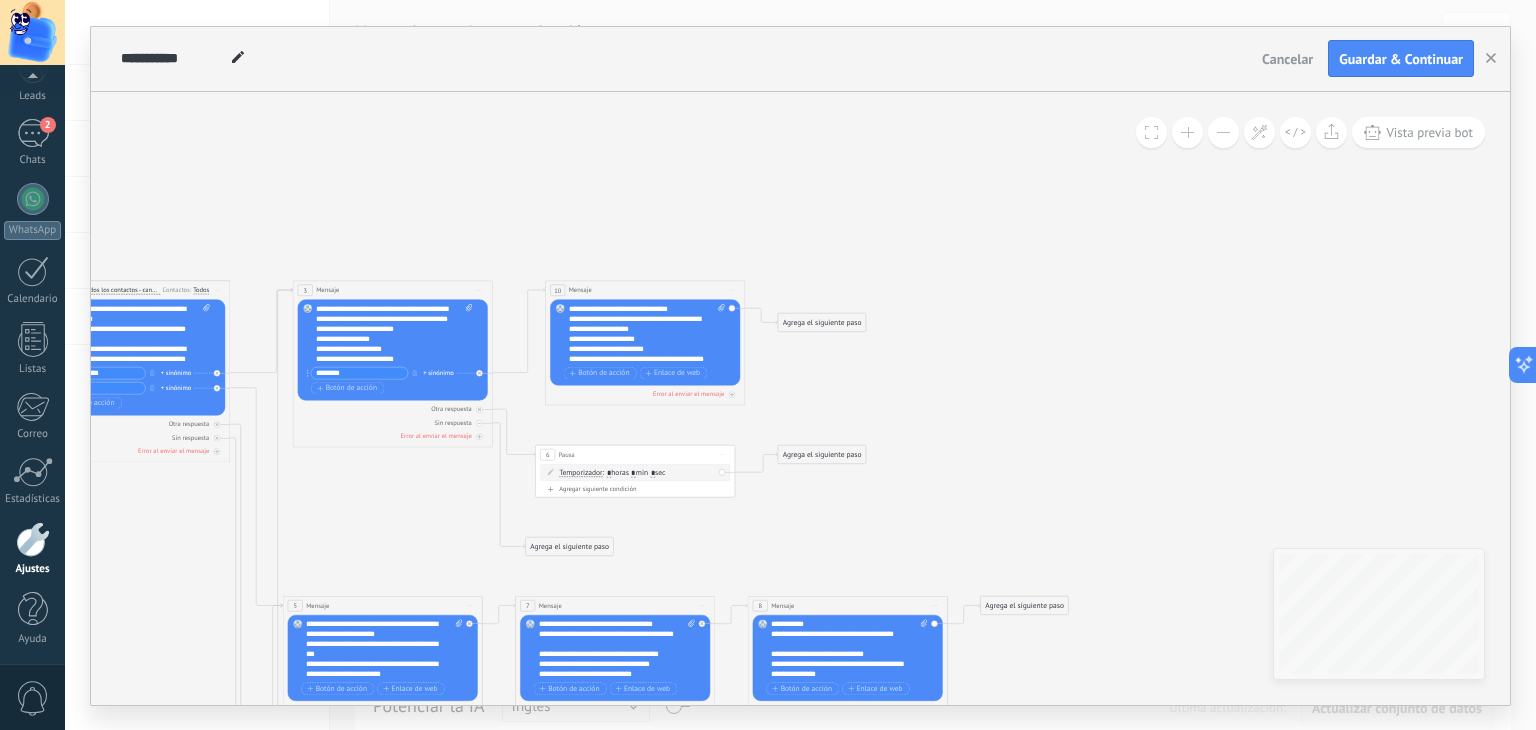 click on "Agrega el siguiente paso" at bounding box center [822, 322] 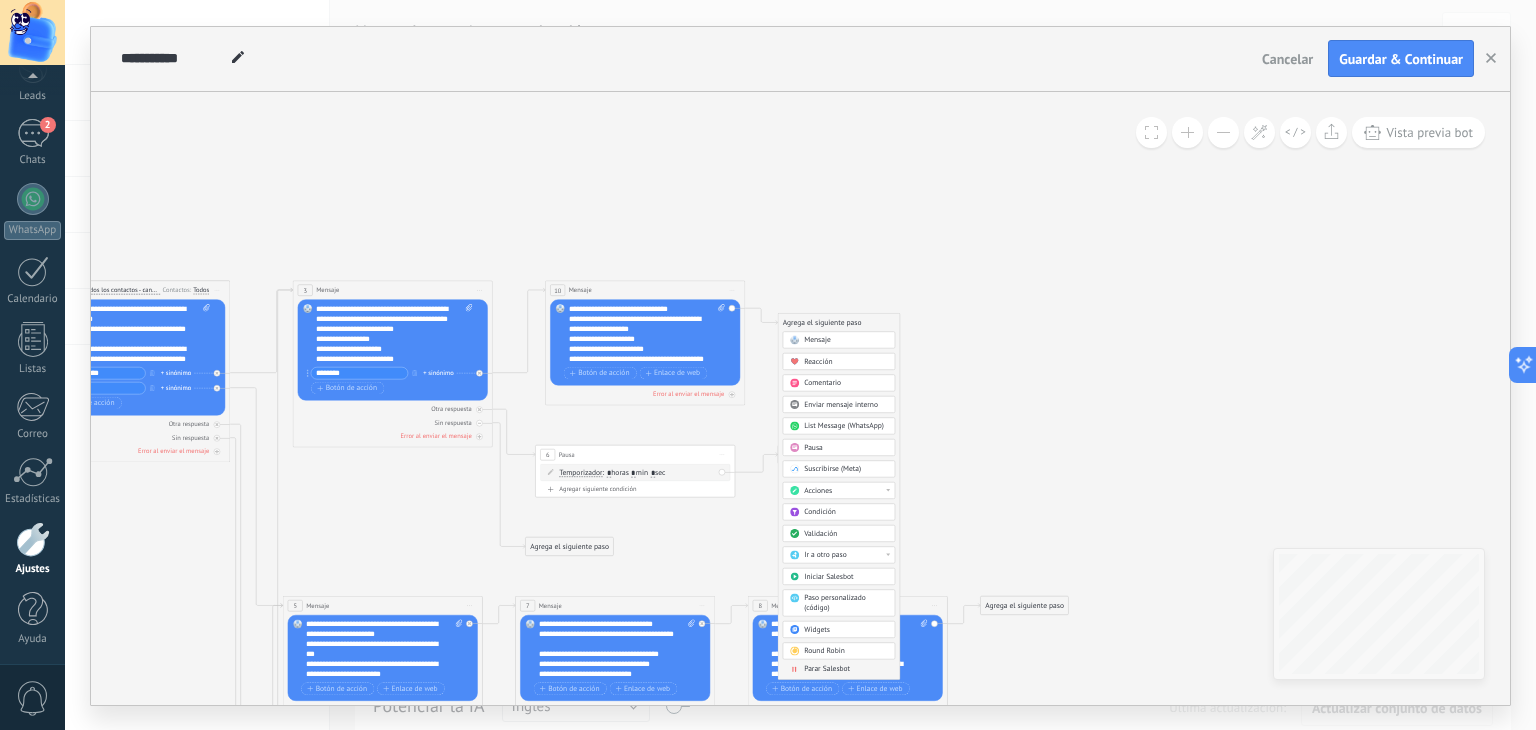 click on "Ir a otro paso" at bounding box center (846, 555) 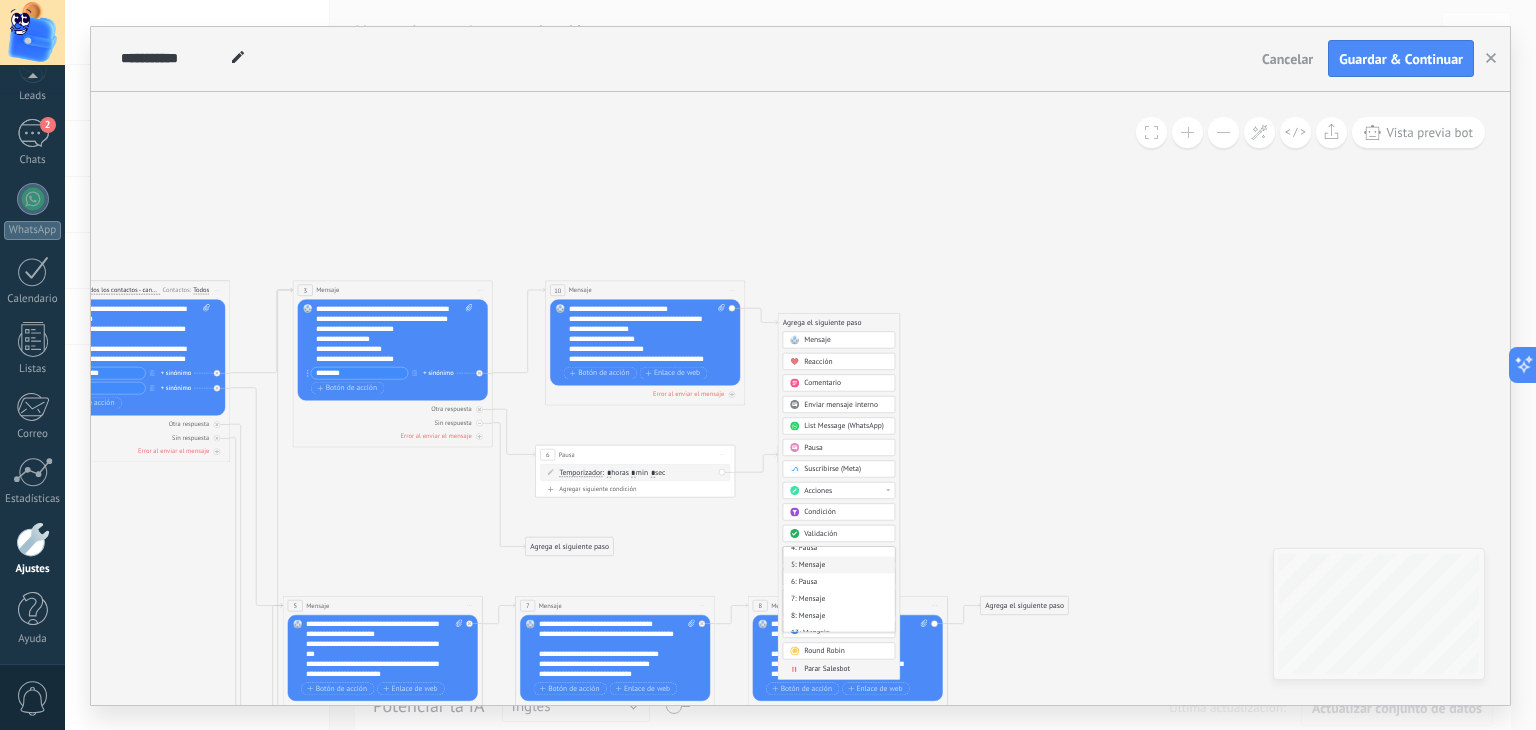 scroll, scrollTop: 171, scrollLeft: 0, axis: vertical 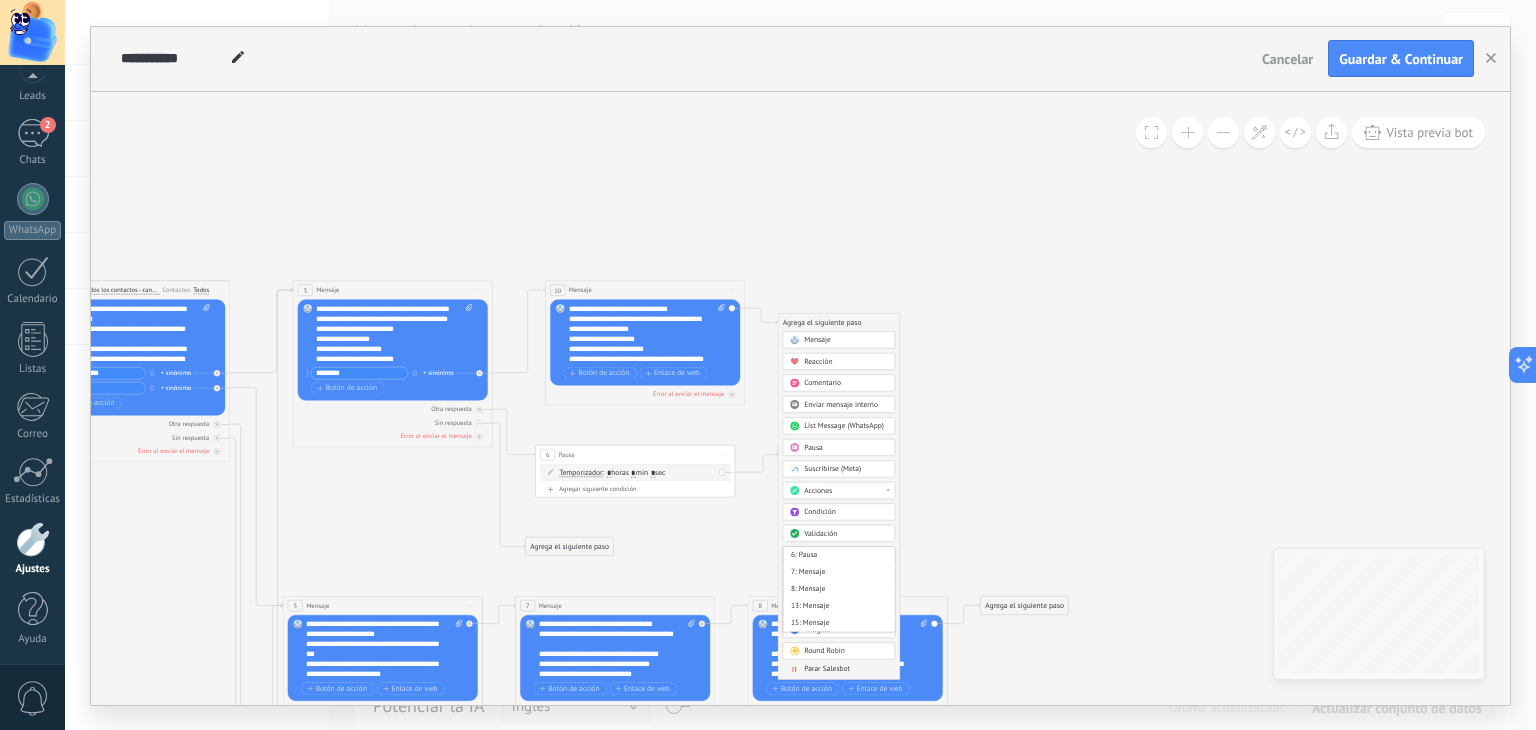click 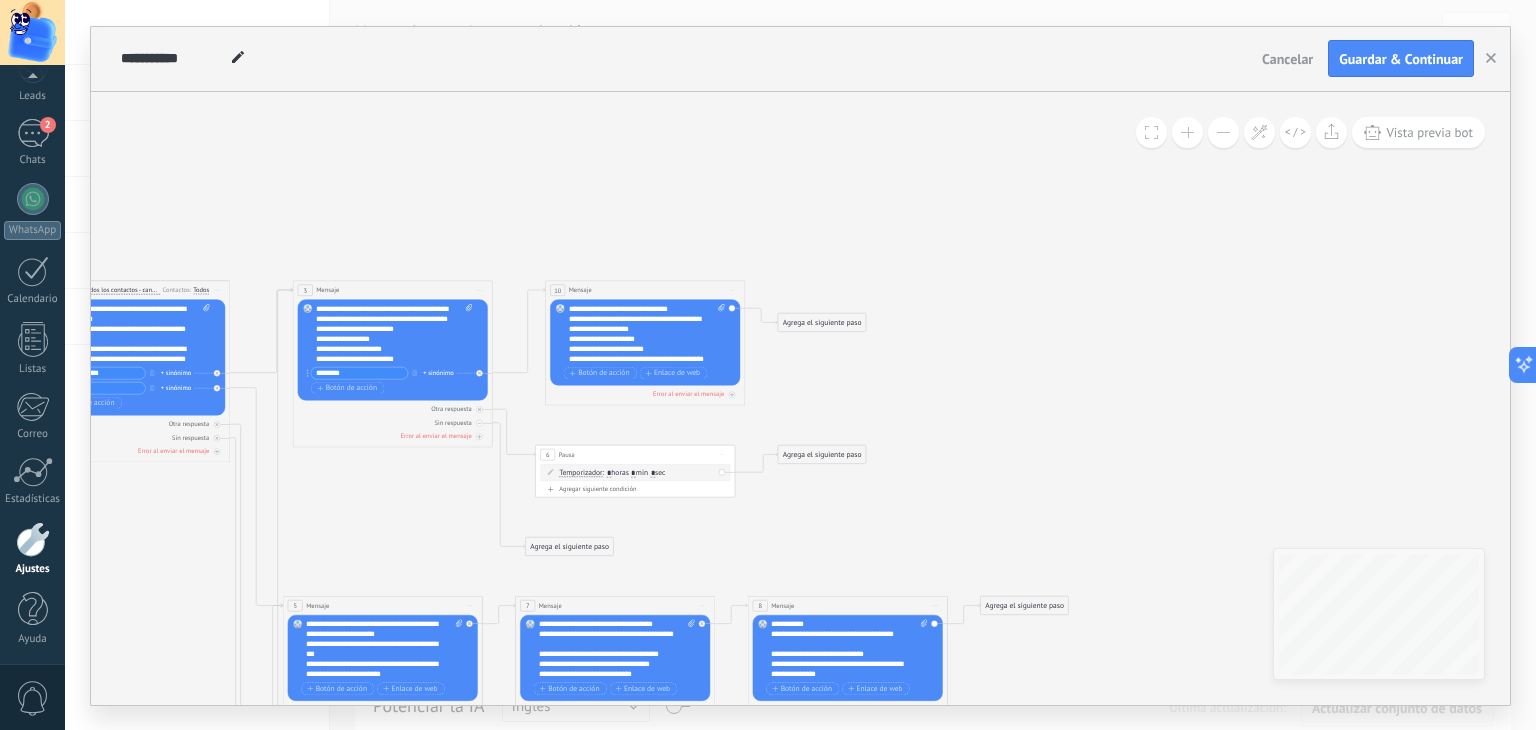 click on "Agrega el siguiente paso" at bounding box center (822, 322) 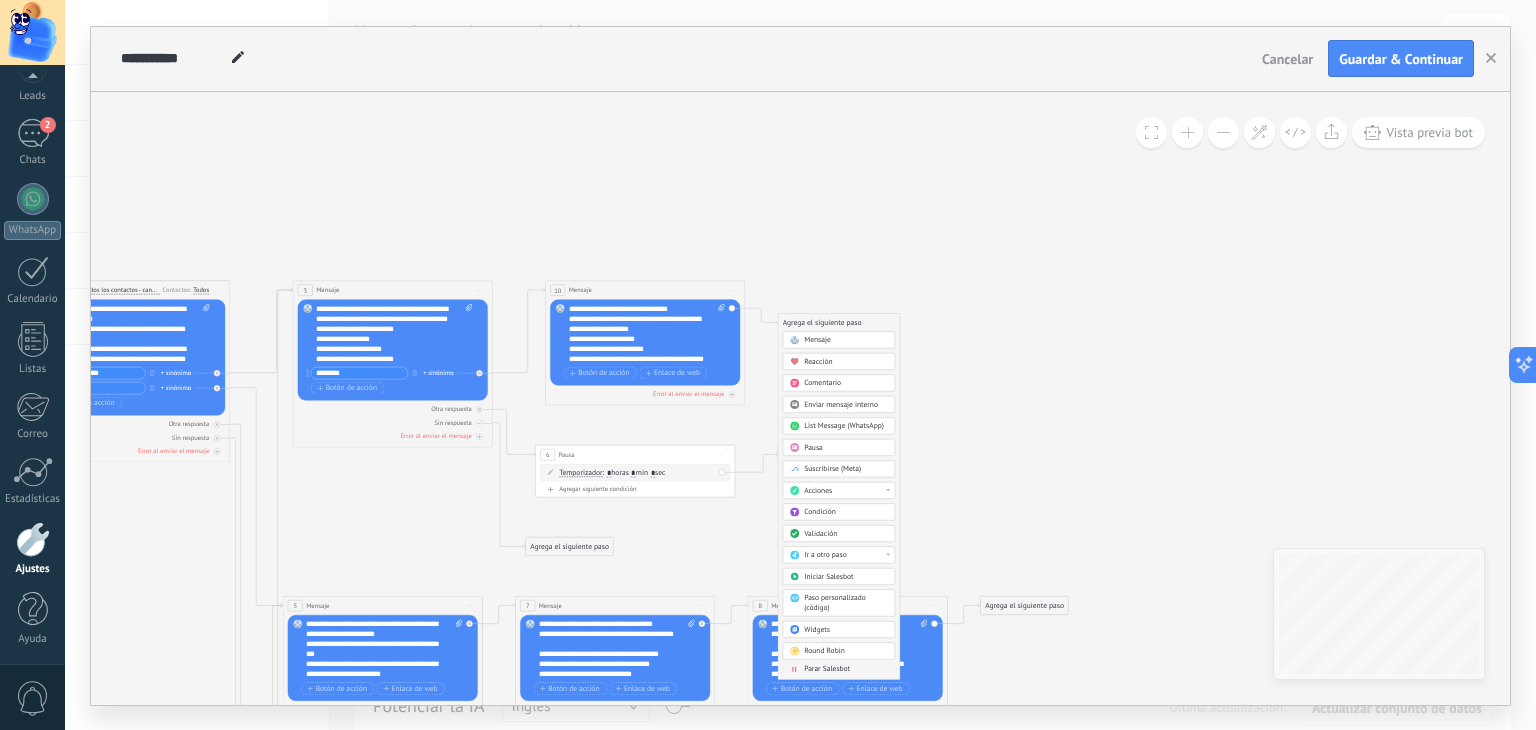 click on "Acciones" at bounding box center (846, 491) 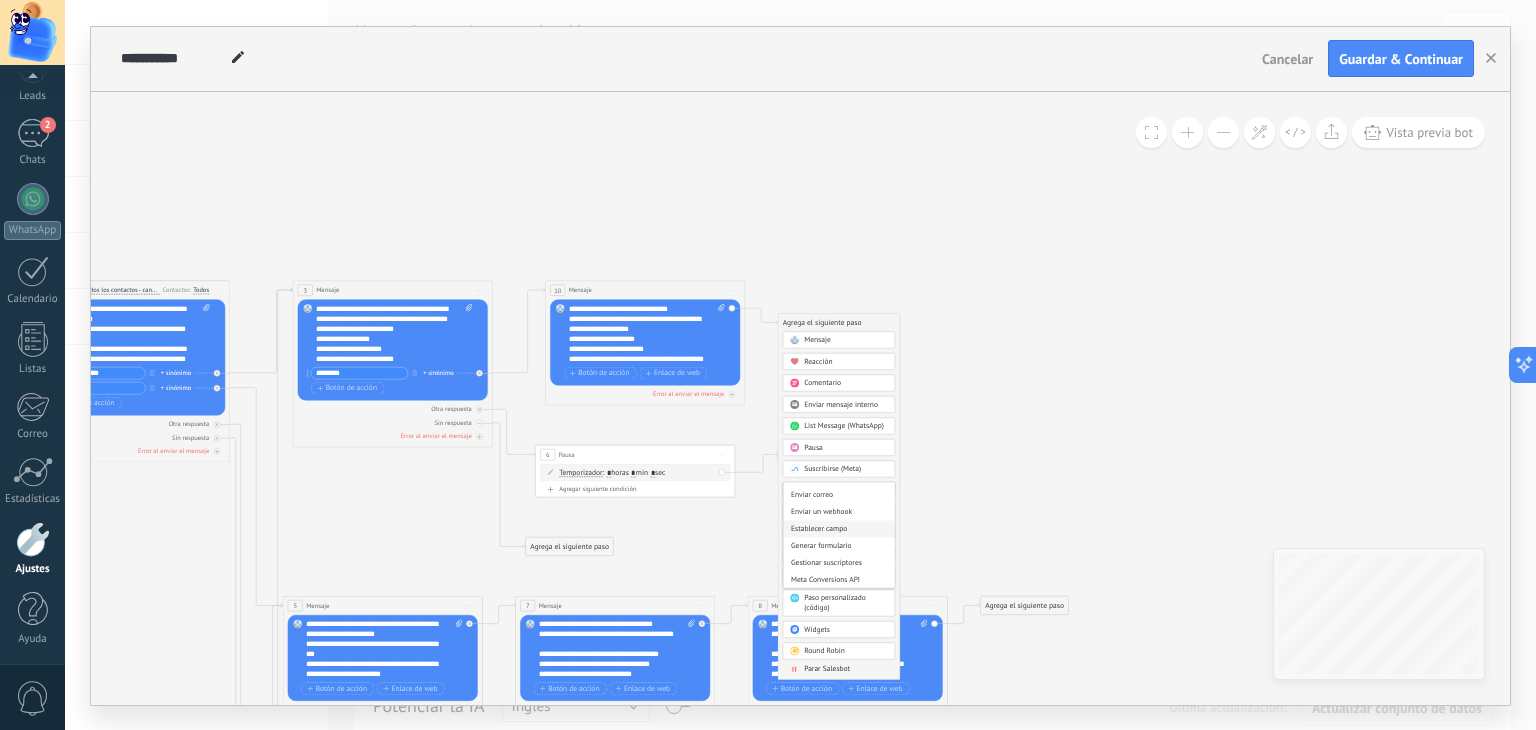 scroll, scrollTop: 265, scrollLeft: 0, axis: vertical 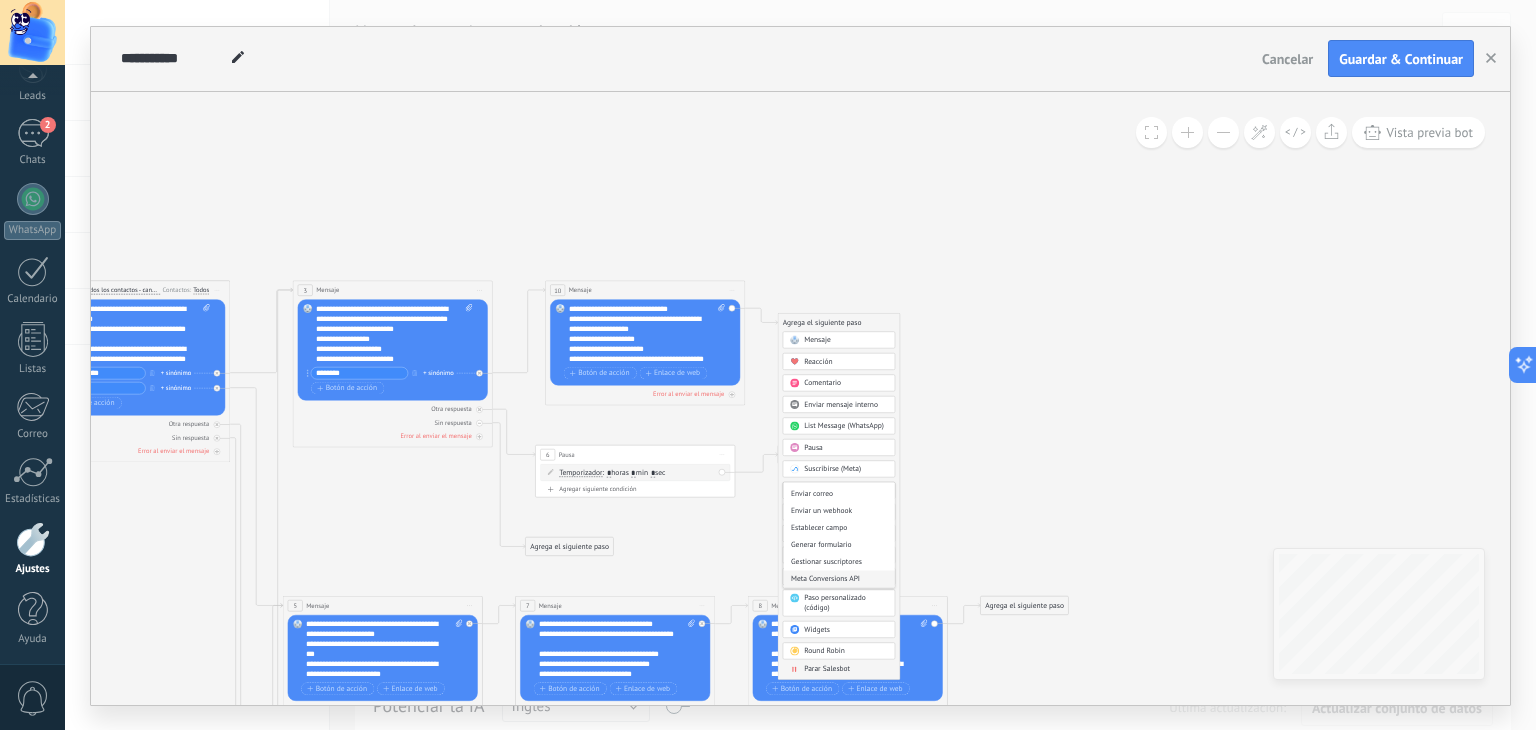 click on "Meta Conversions API" at bounding box center [839, 579] 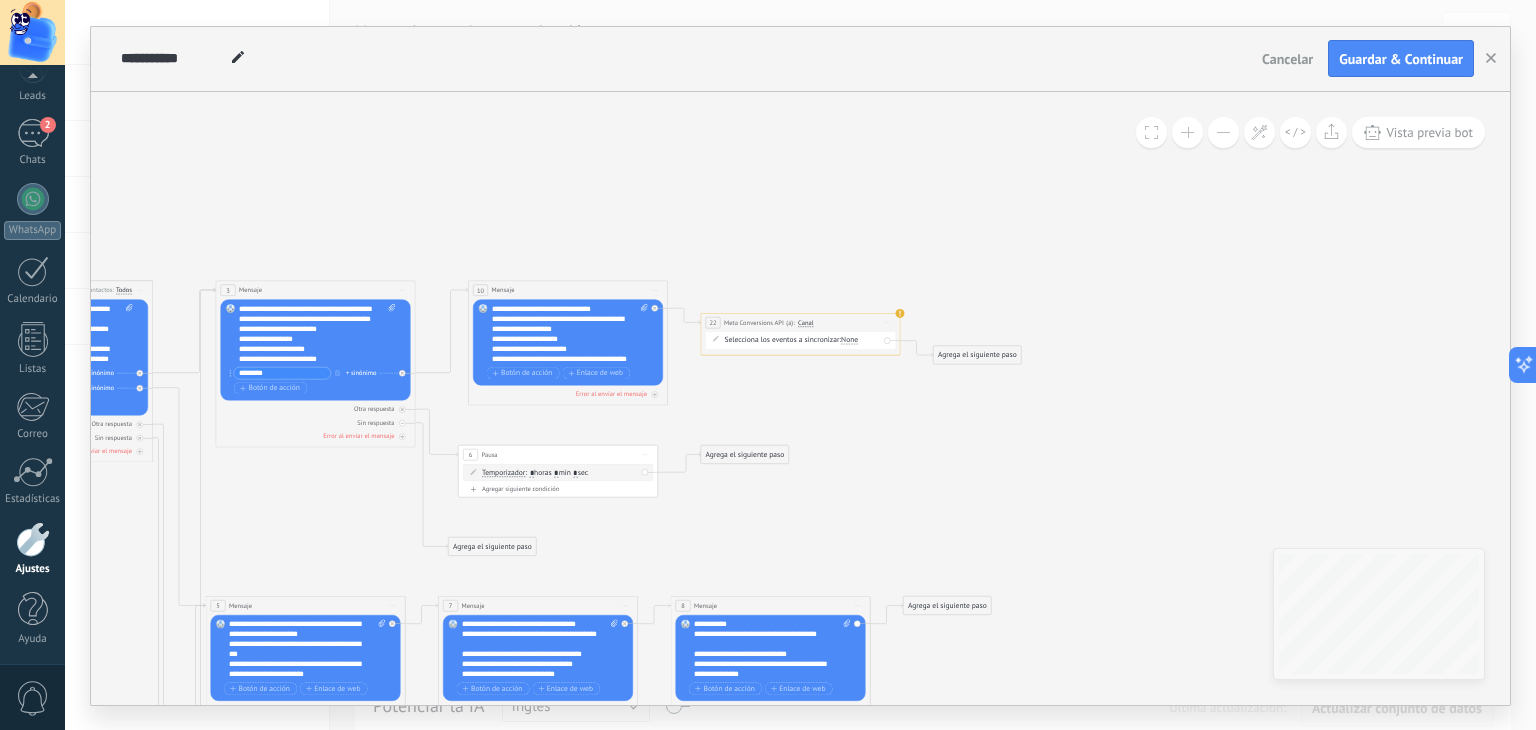 click on "None" at bounding box center [849, 340] 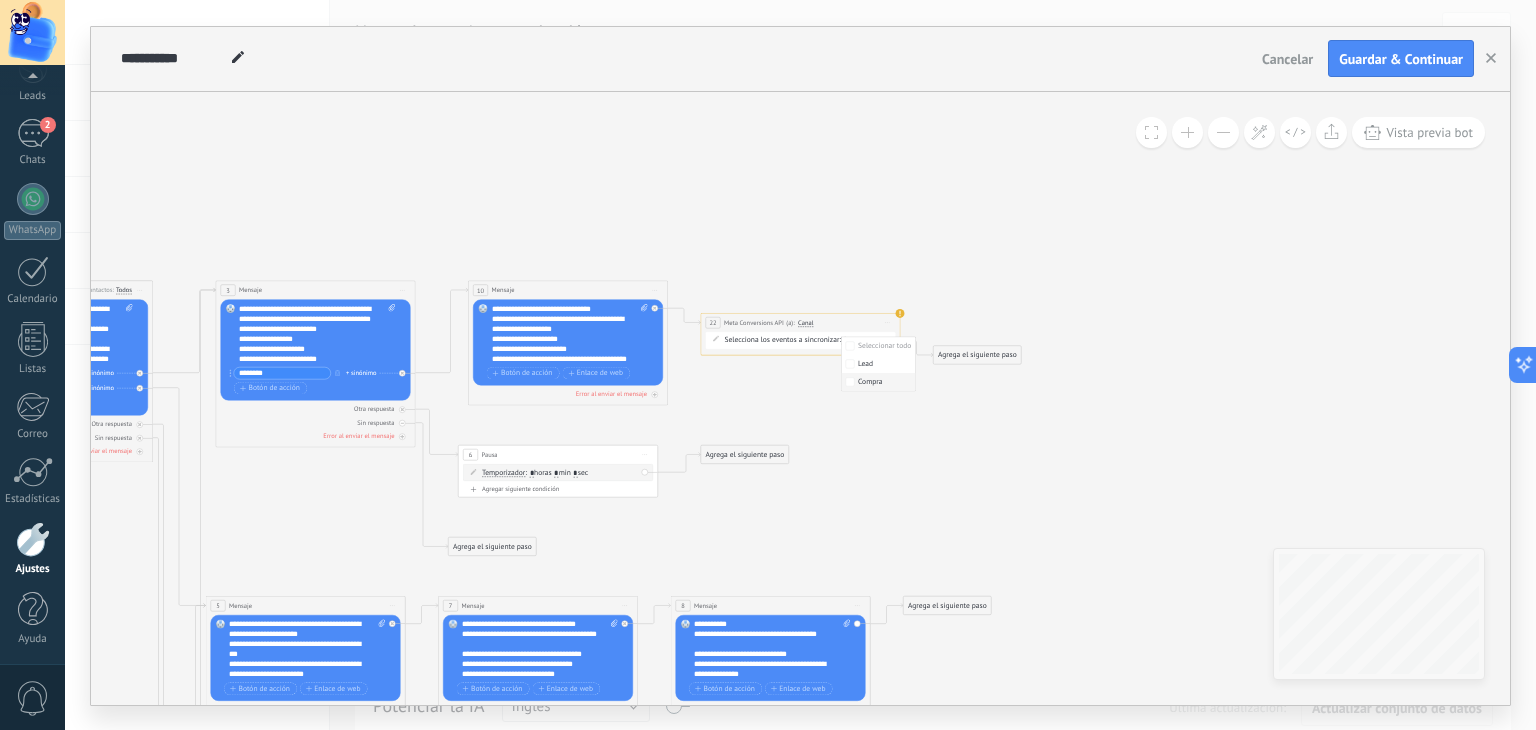 click on "Compra" at bounding box center [879, 382] 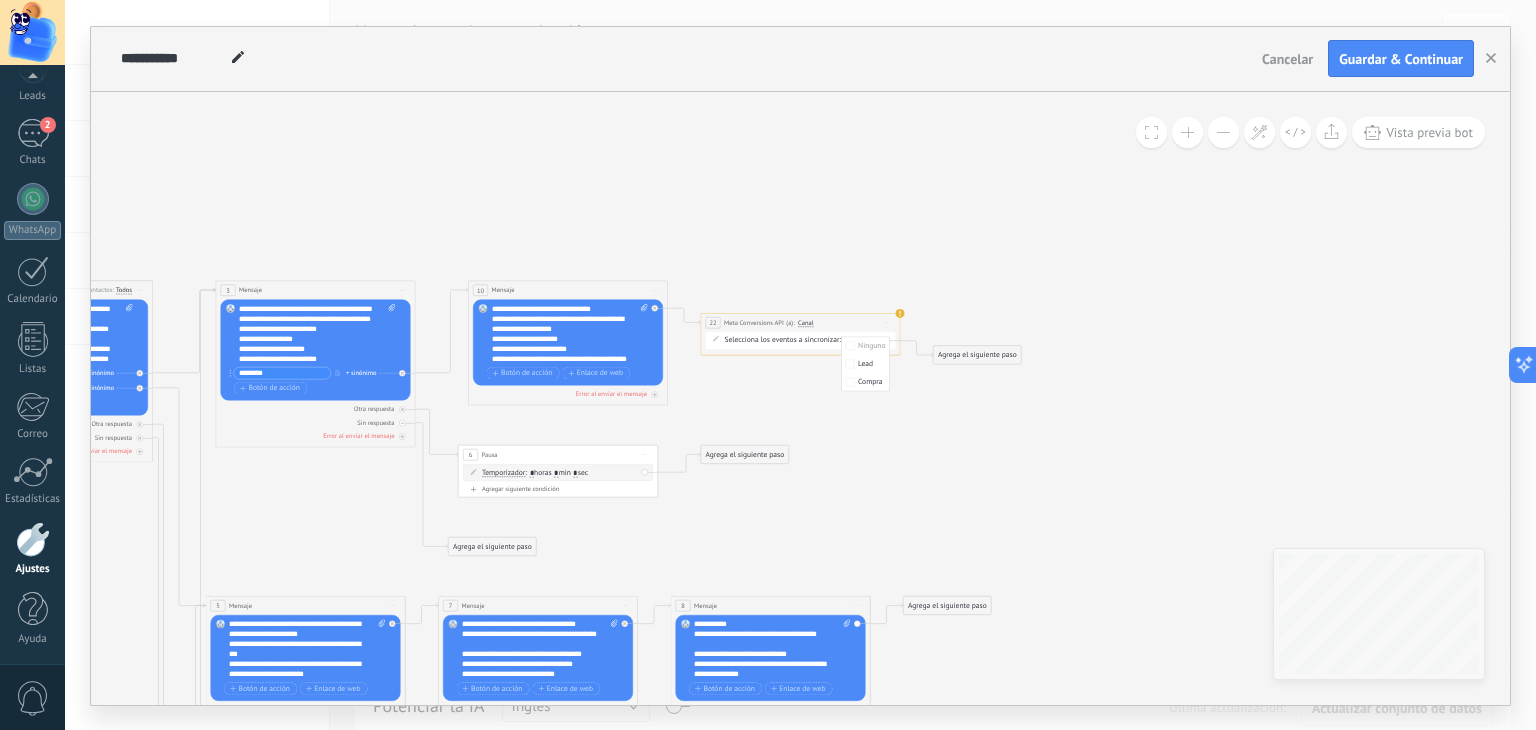 click 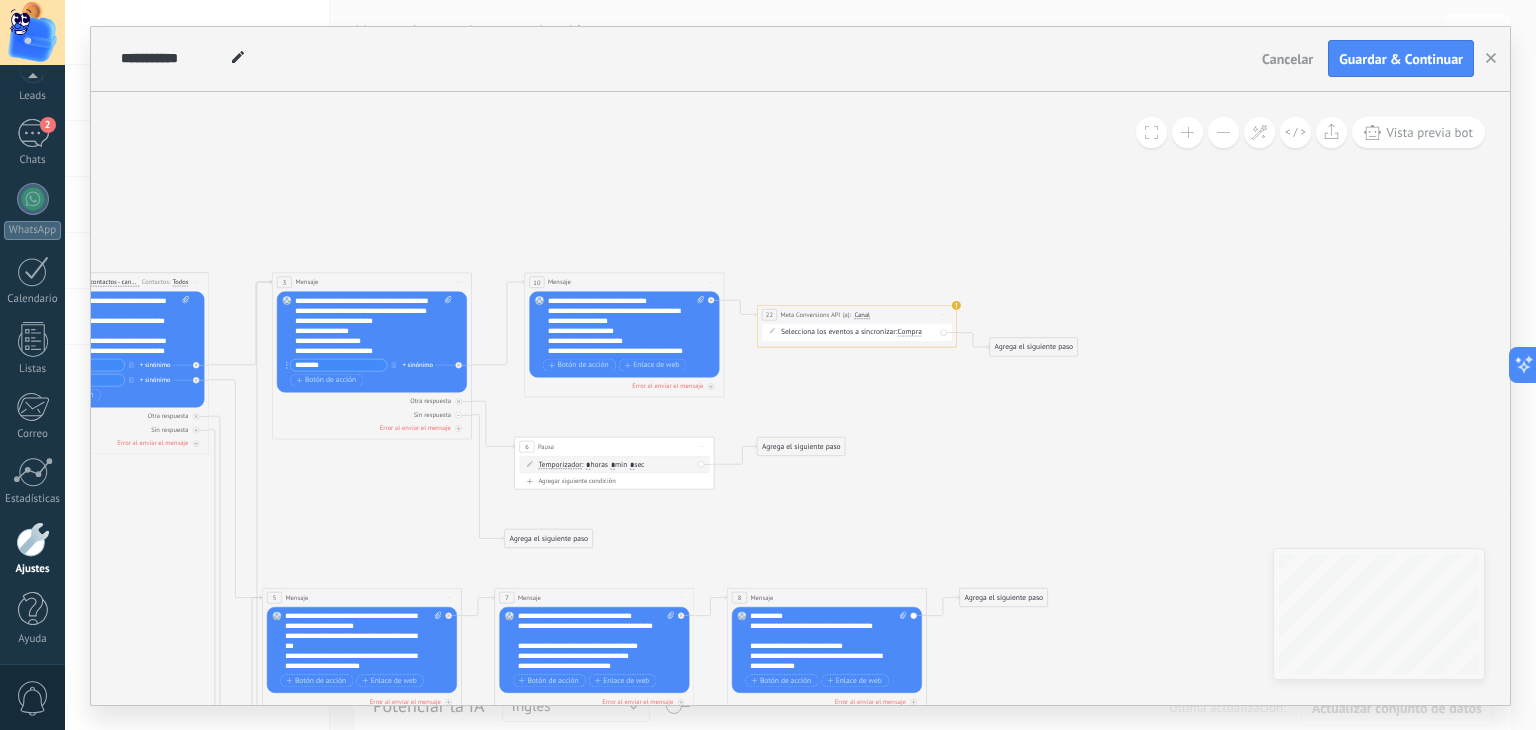 click on "**********" at bounding box center (856, 314) 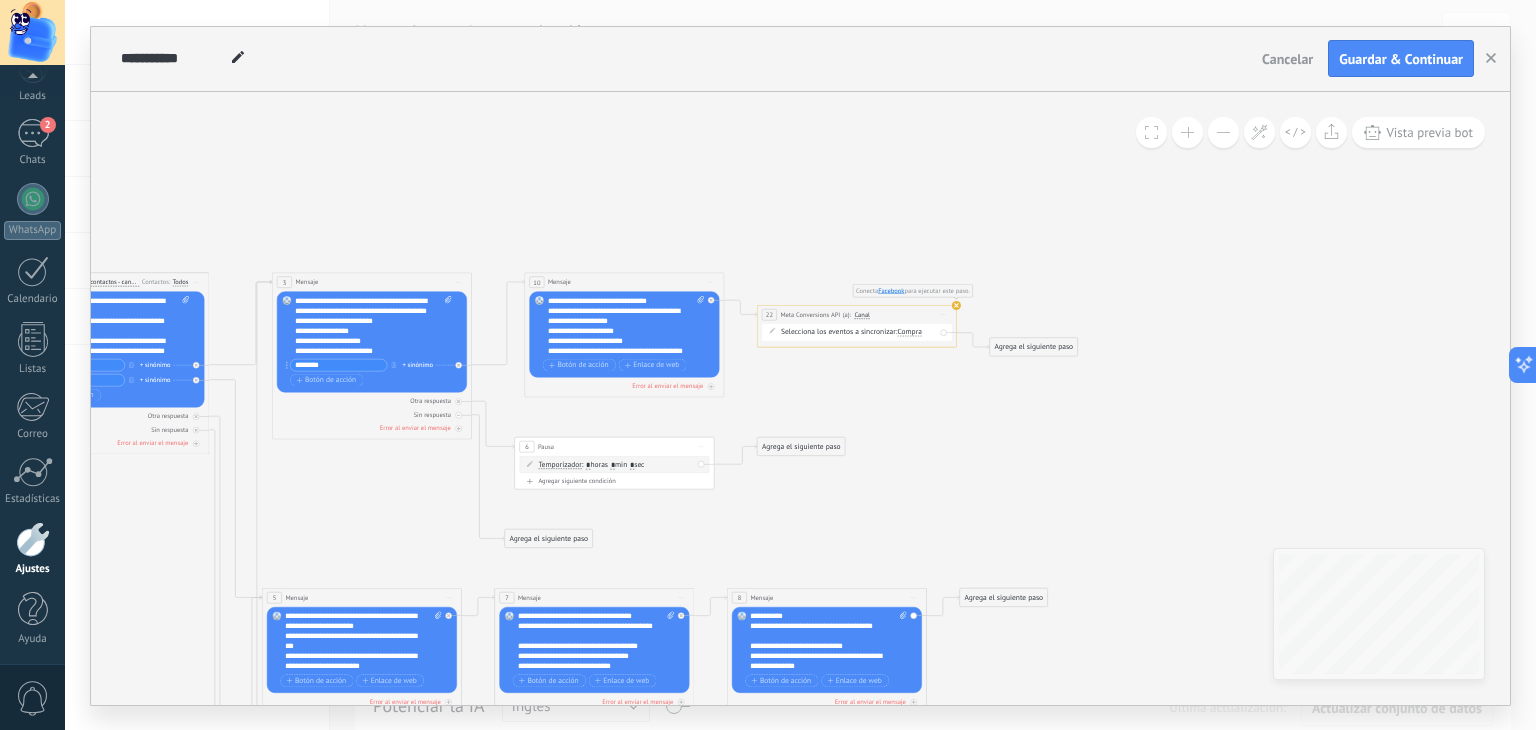 click 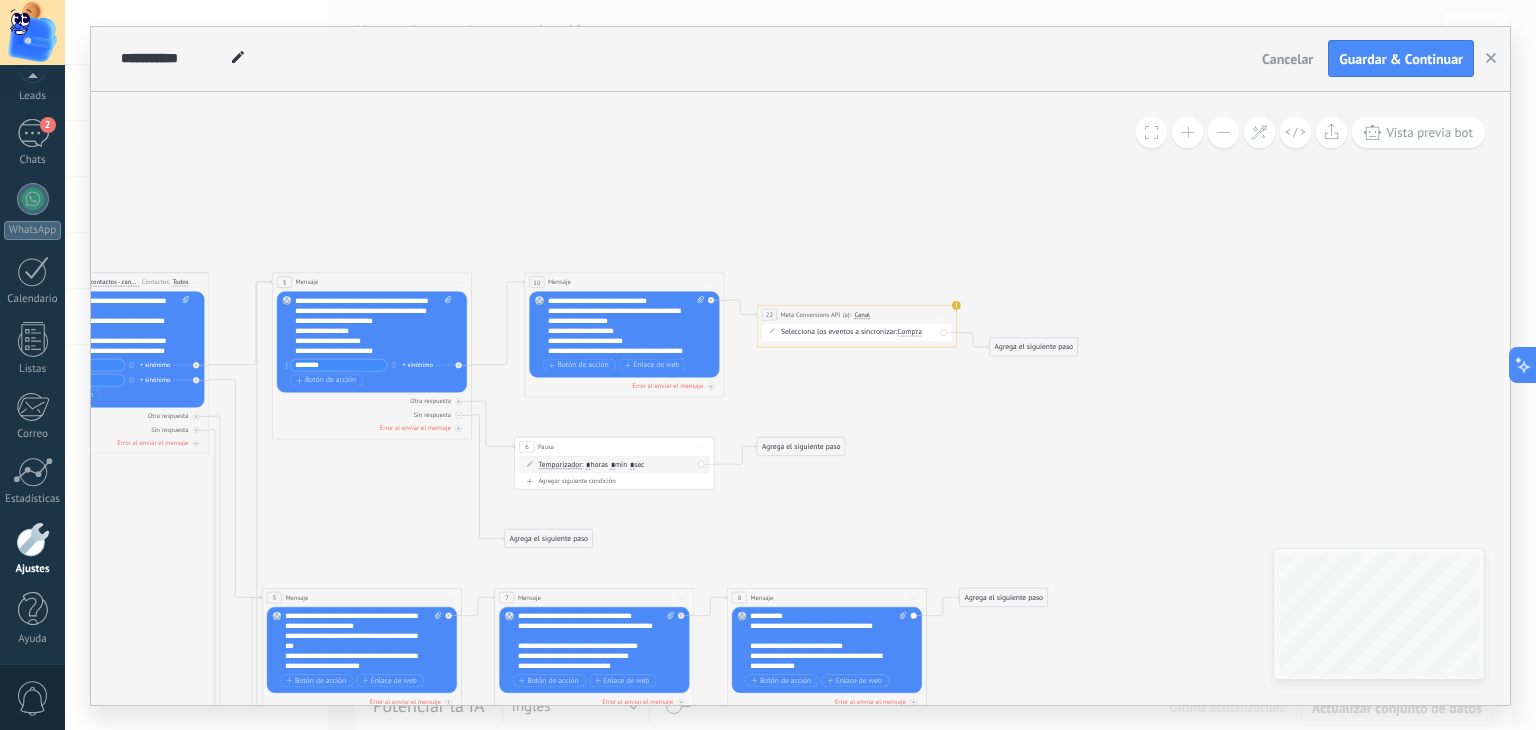 click 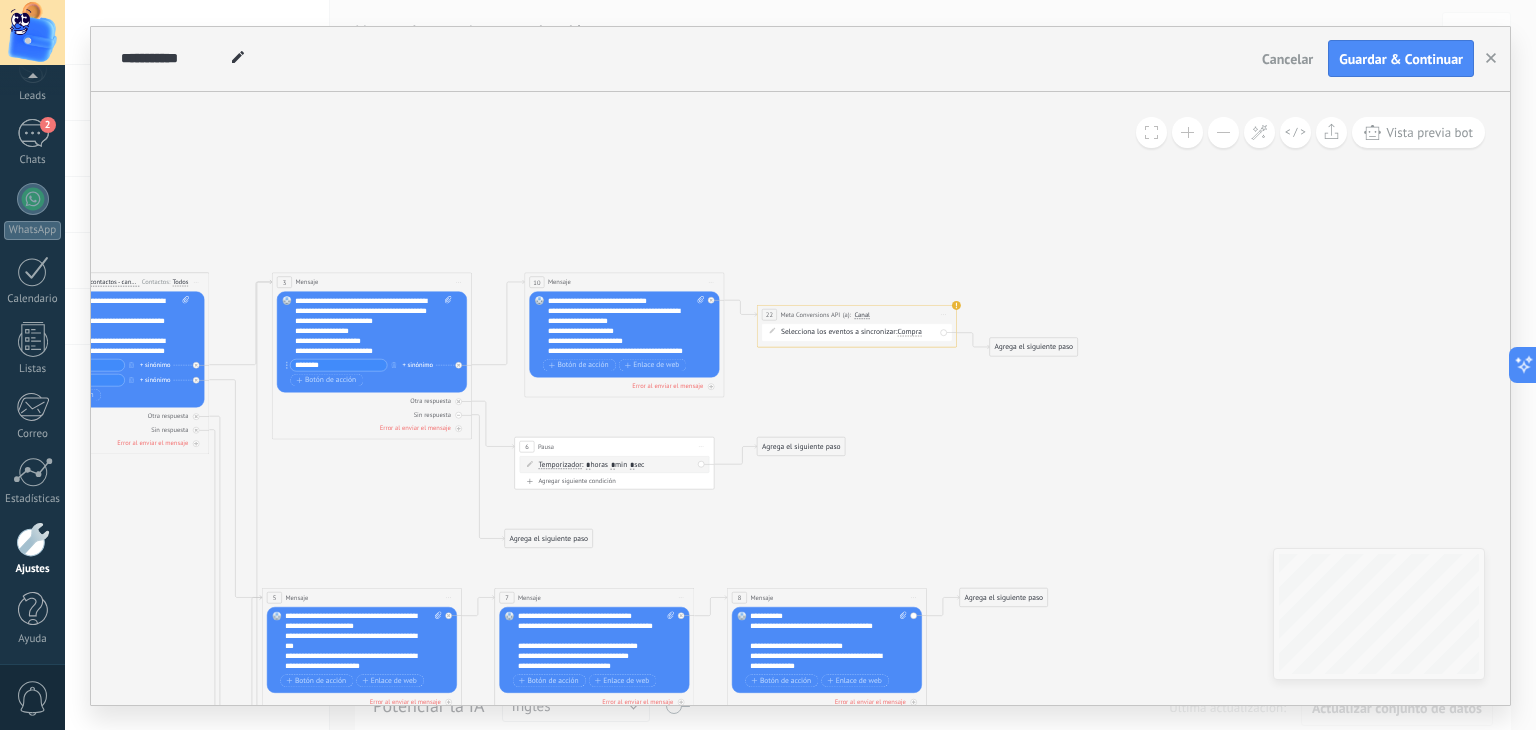 click on "**********" at bounding box center [856, 314] 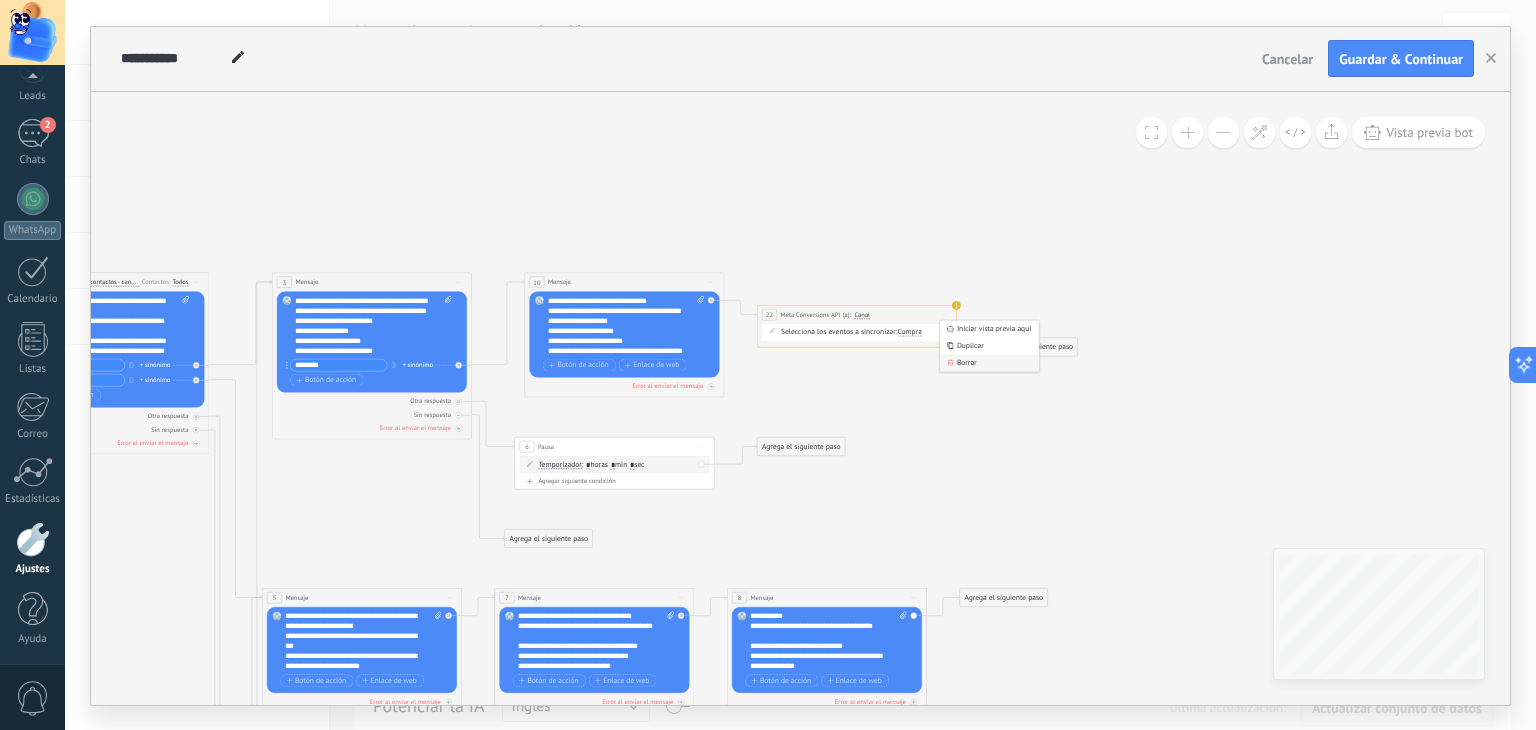 click on "Borrar" at bounding box center (989, 362) 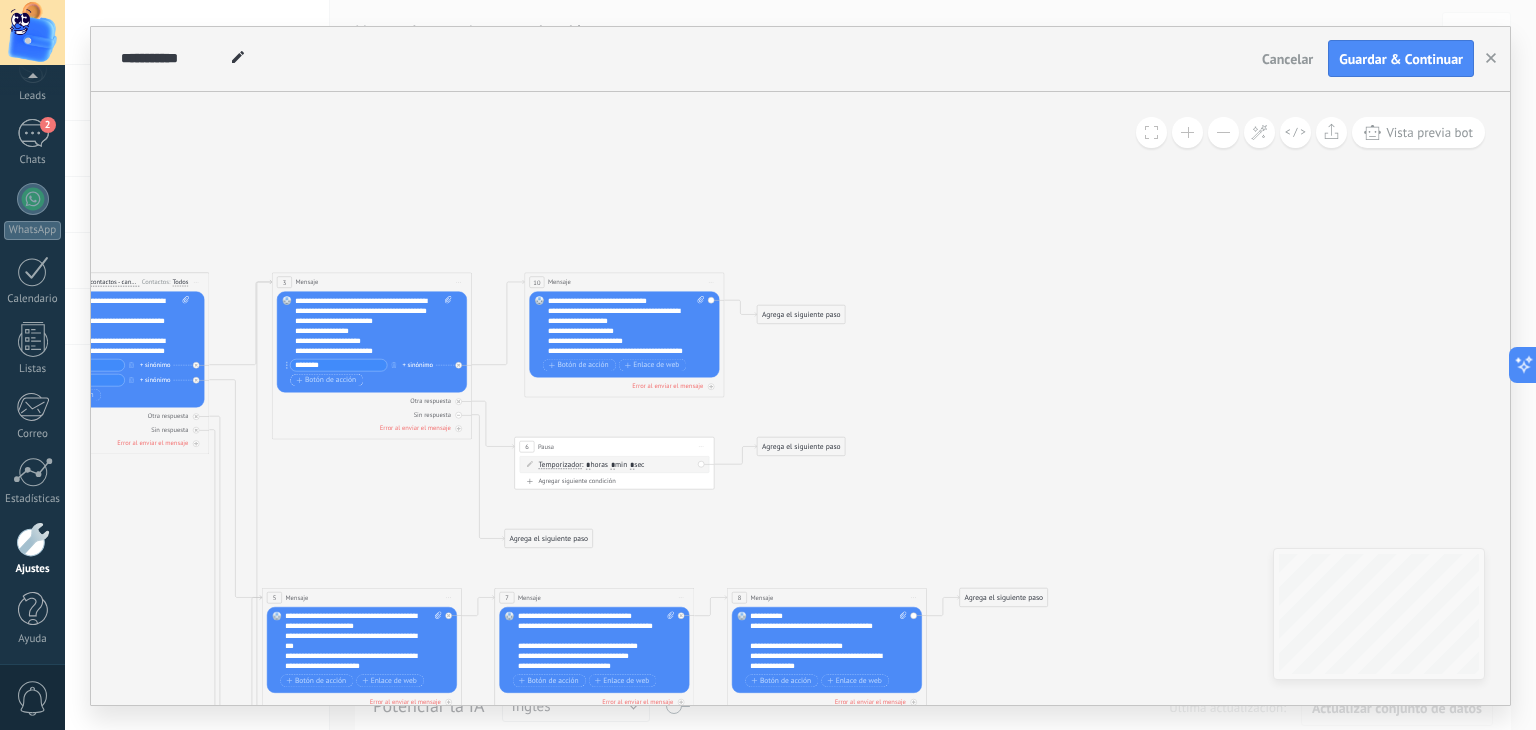 click on "Botón de acción" at bounding box center [326, 380] 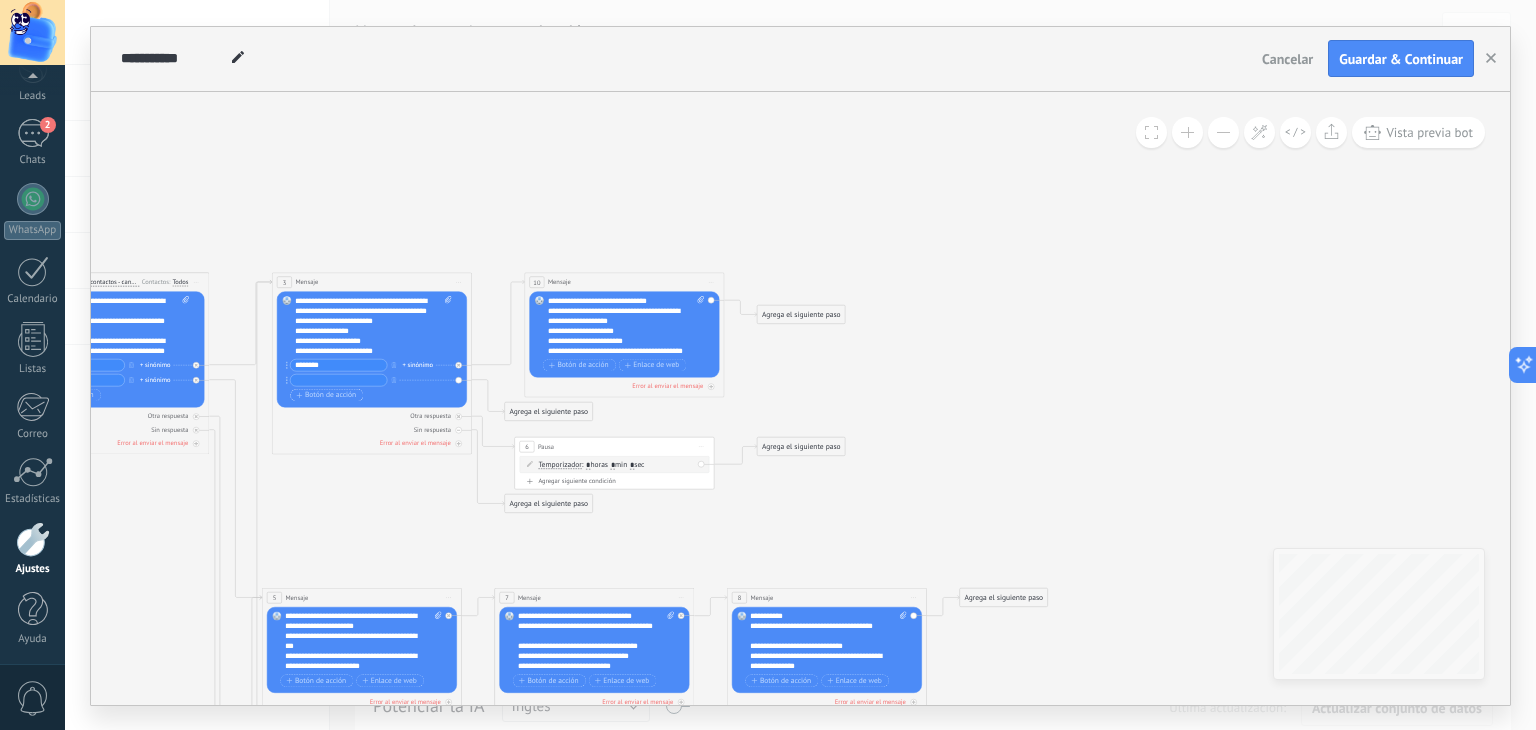 click at bounding box center [338, 380] 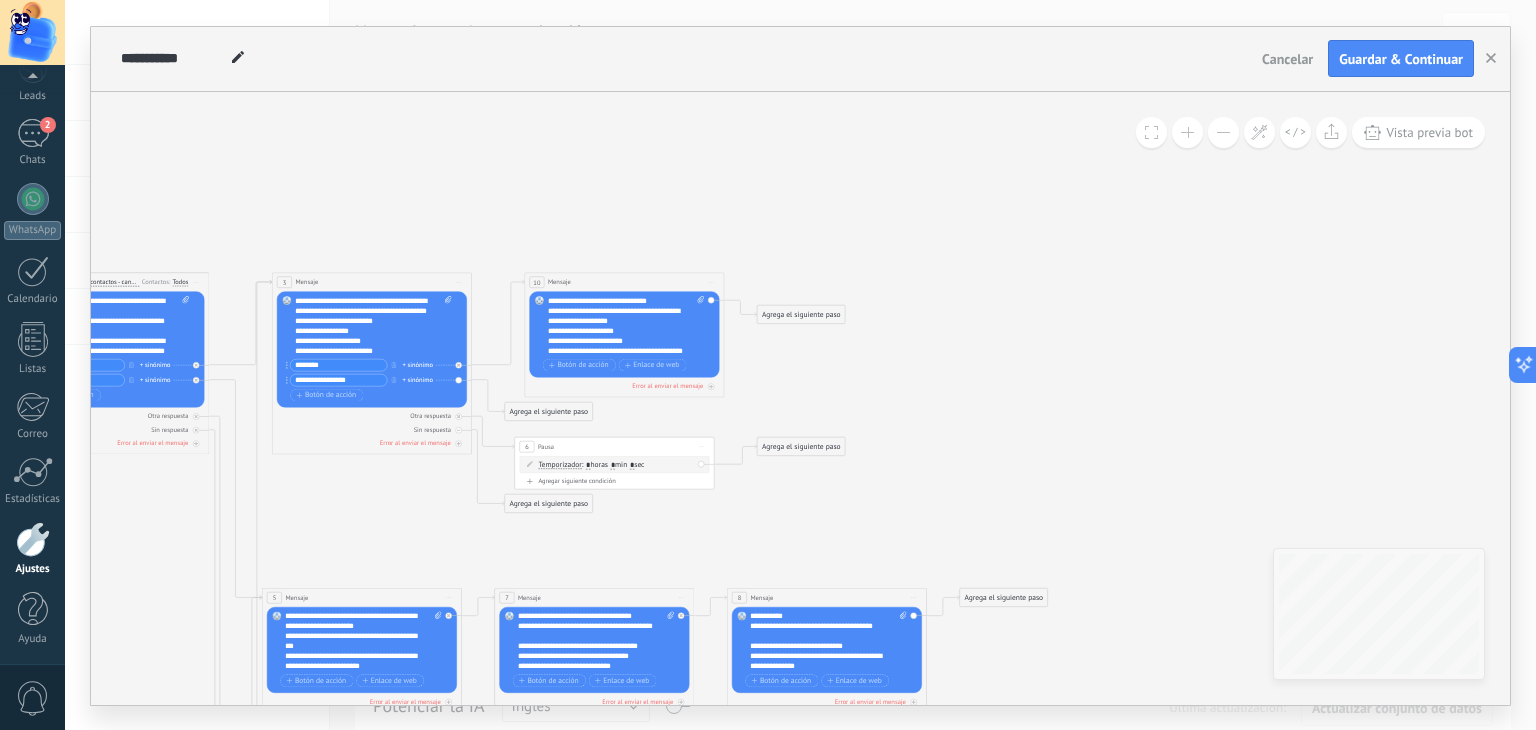 type on "**********" 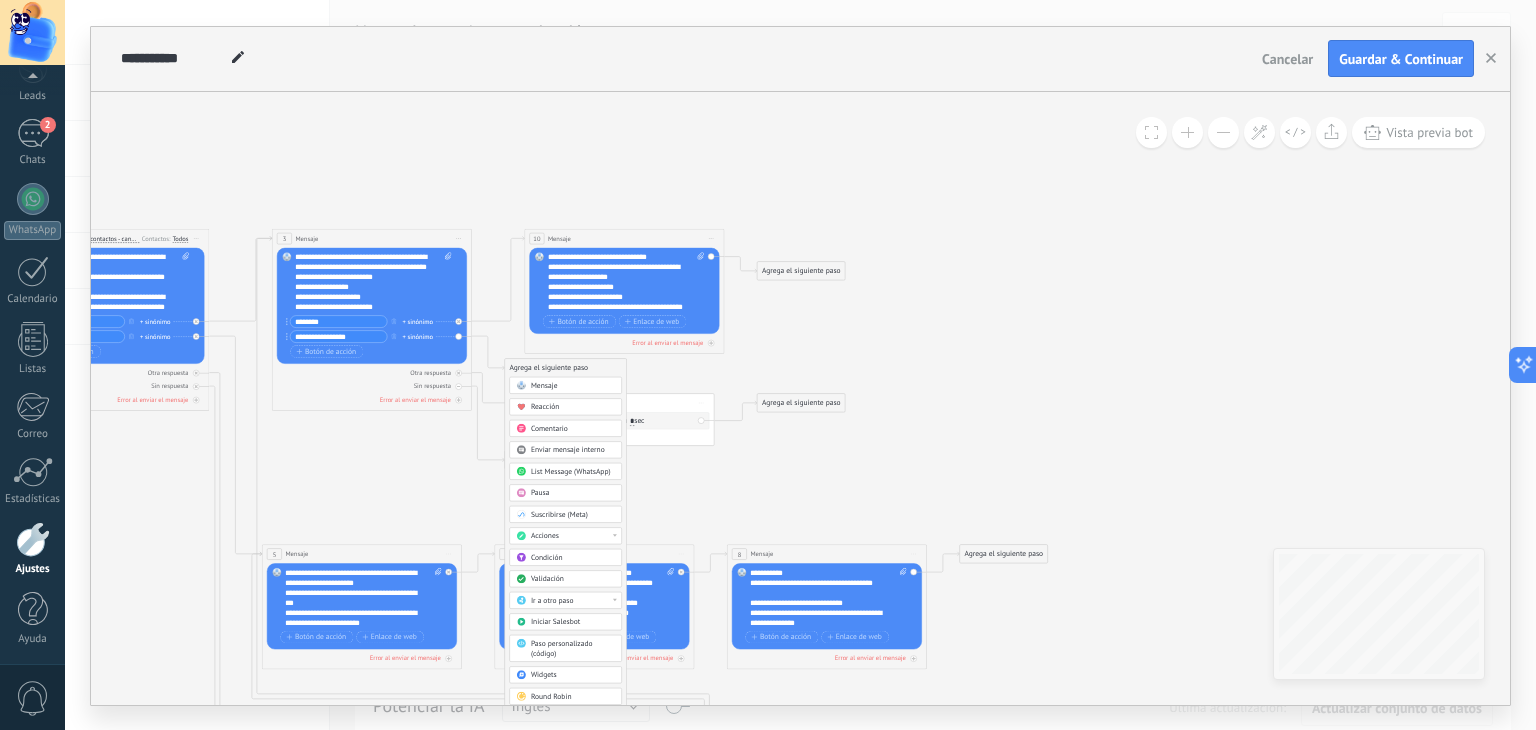 click on "Pausa" at bounding box center [540, 493] 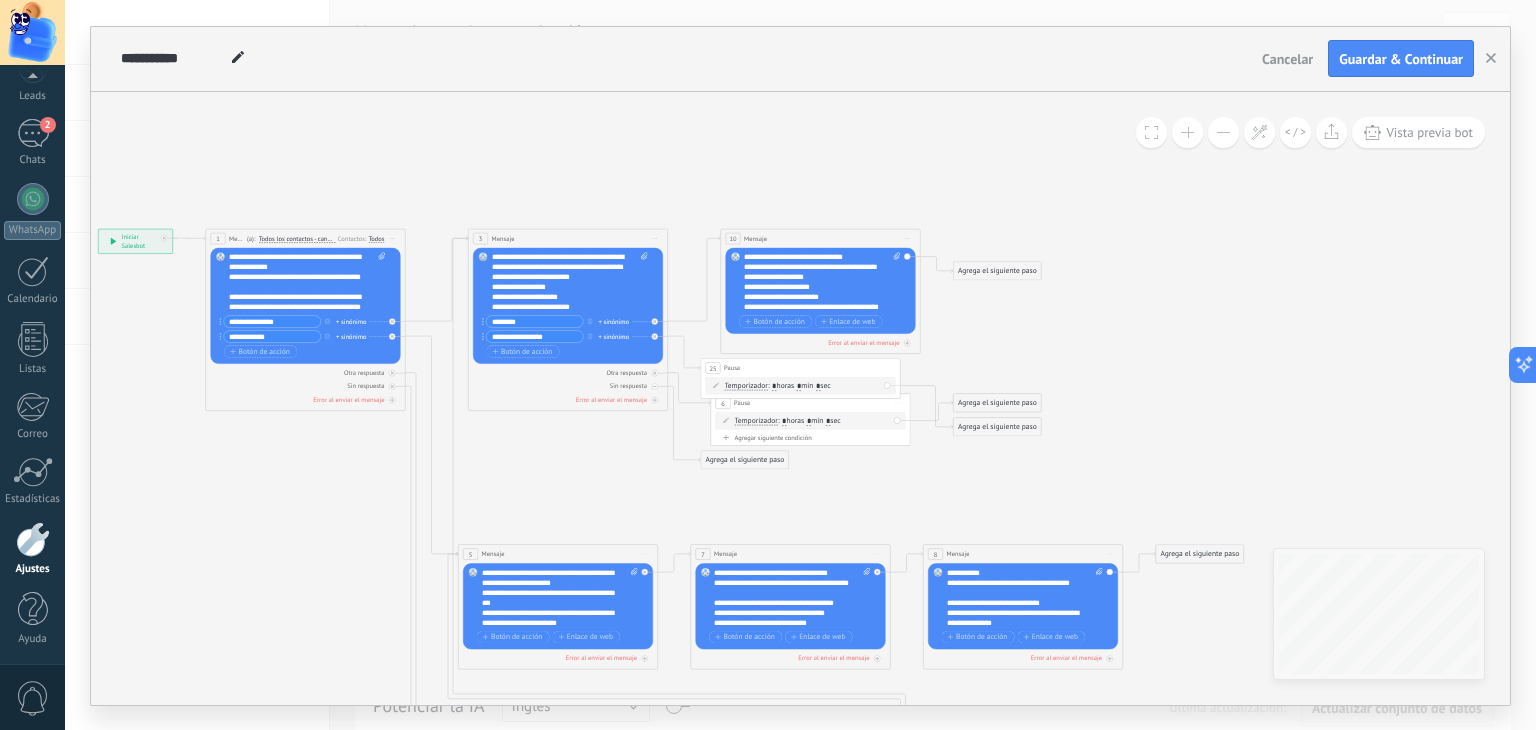 click on ":
*  horas
*  min  *  sec" at bounding box center [799, 386] 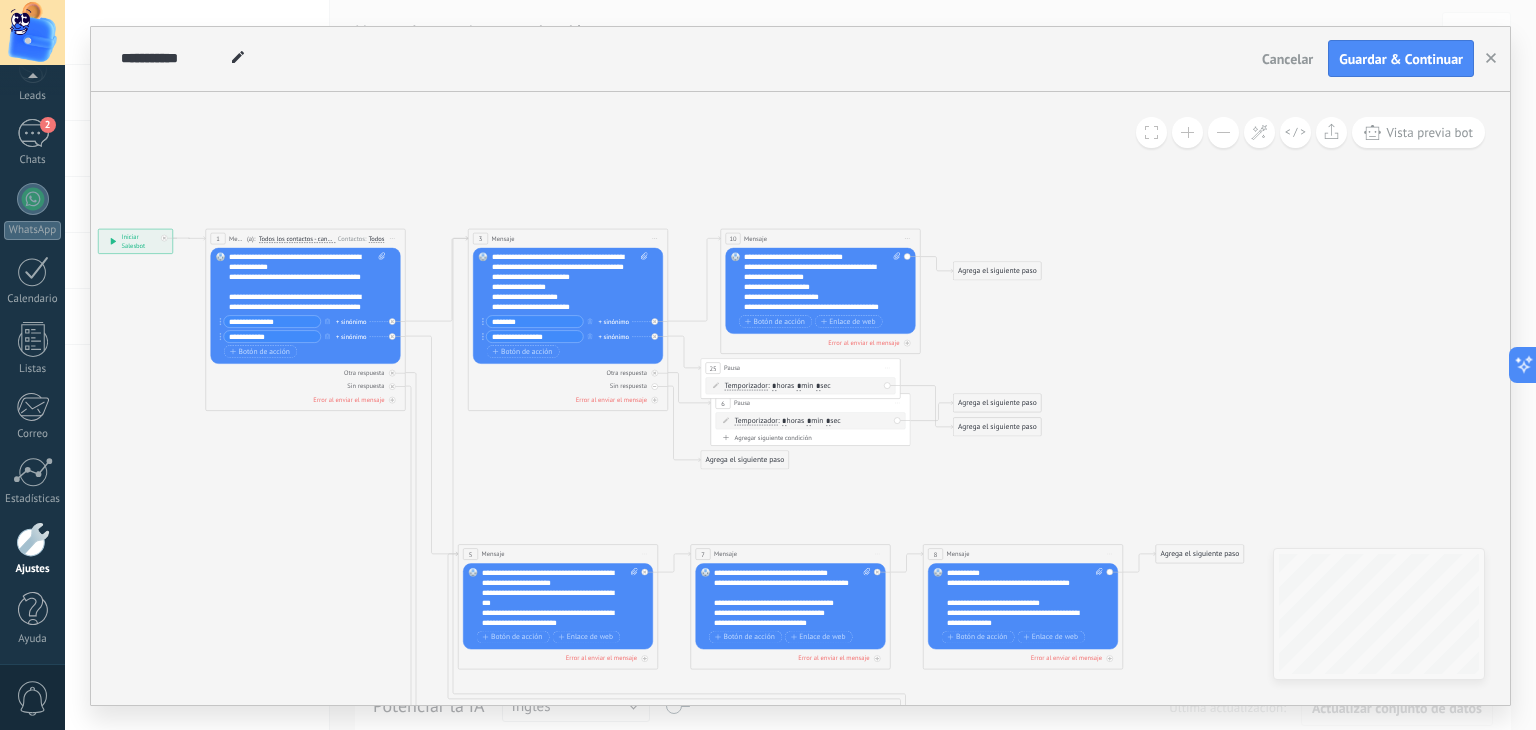click on "*" at bounding box center [799, 386] 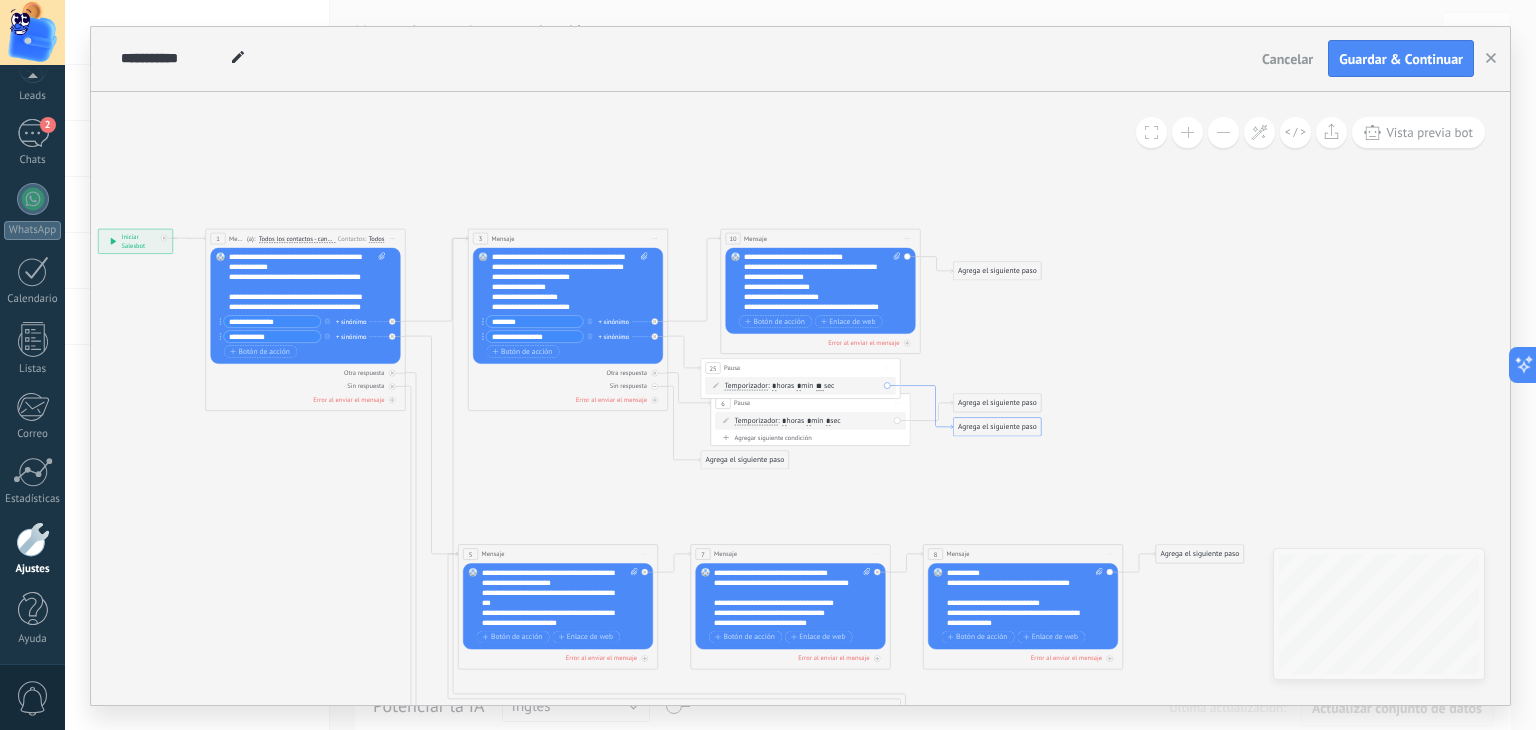 type on "**" 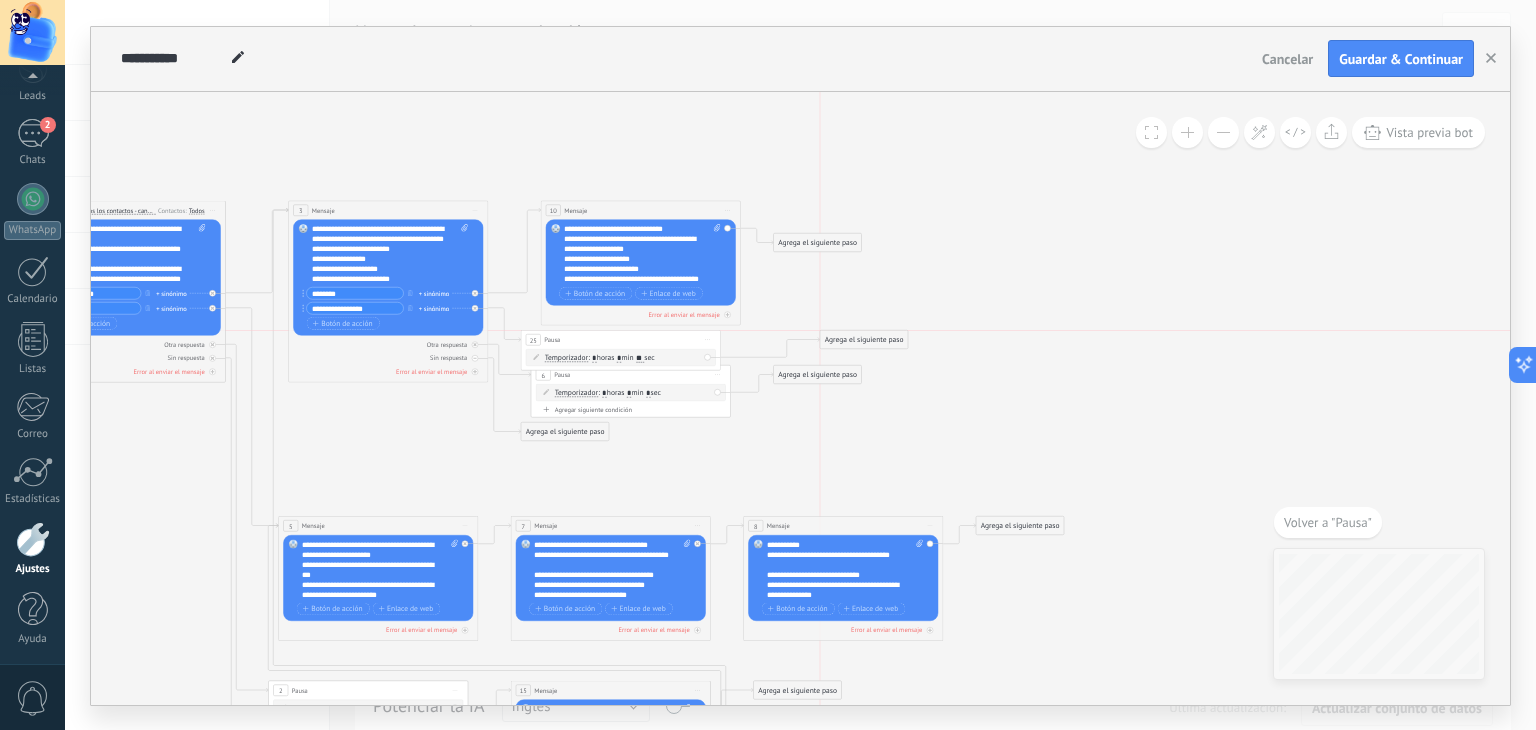 drag, startPoint x: 801, startPoint y: 397, endPoint x: 848, endPoint y: 341, distance: 73.109505 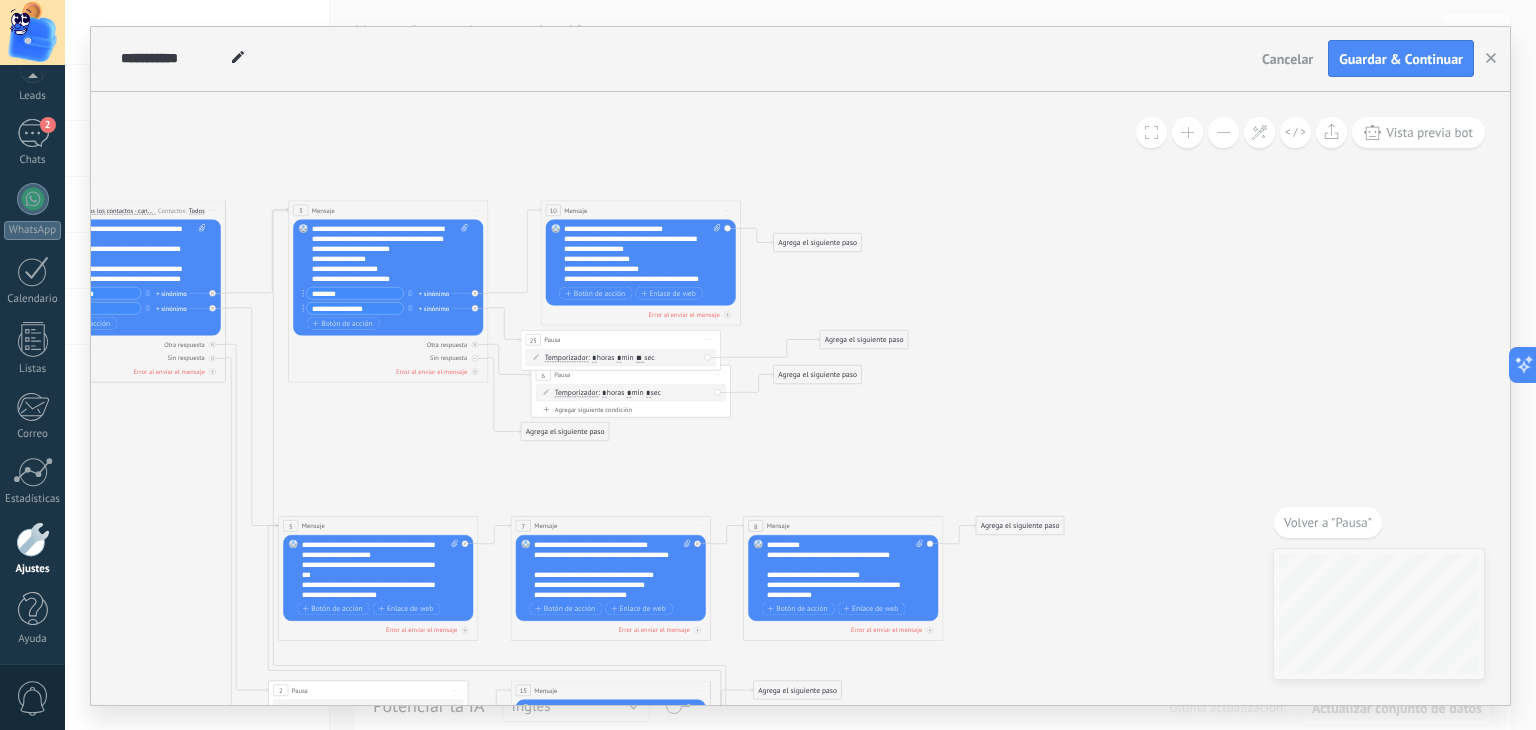 click on "Agrega el siguiente paso" at bounding box center [864, 339] 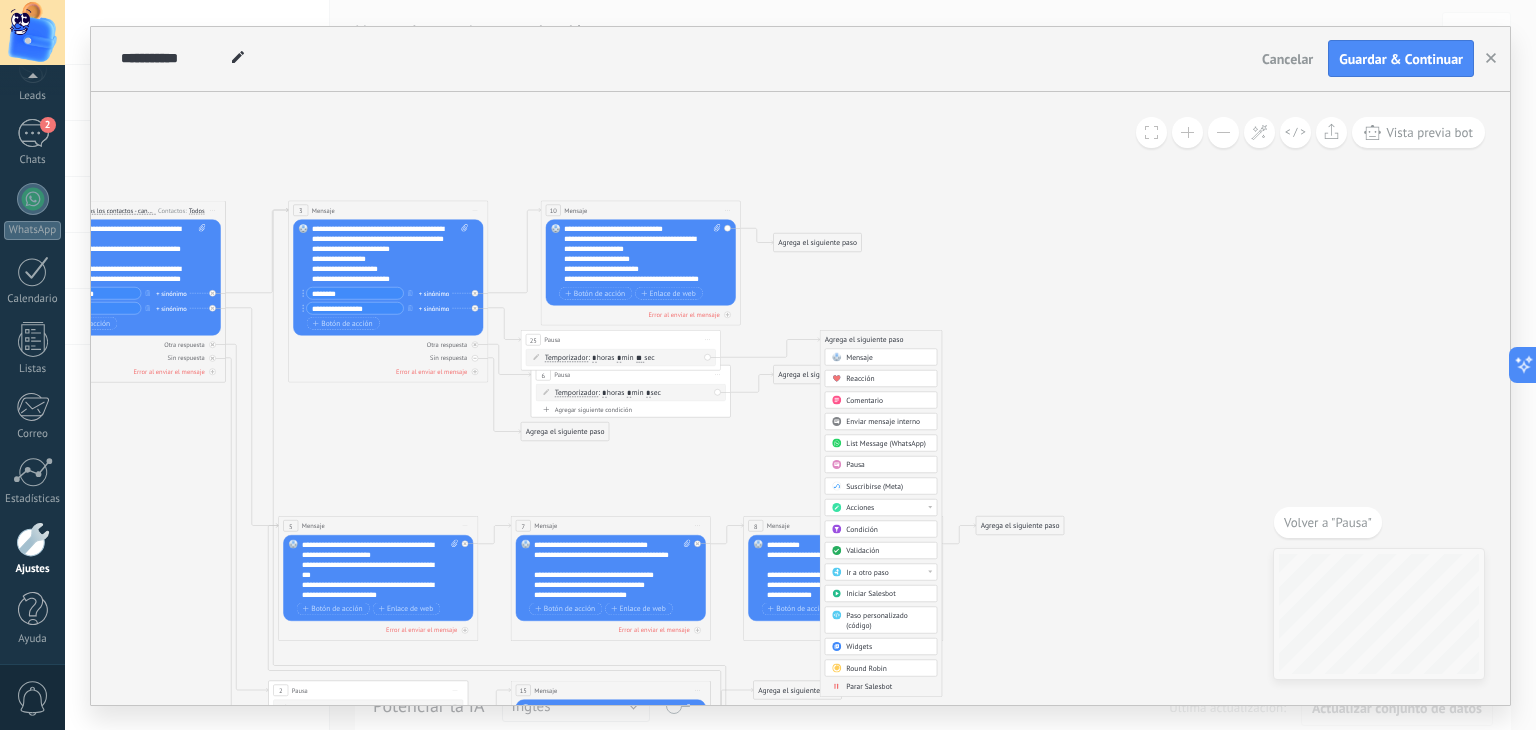 click on "Mensaje" at bounding box center [888, 357] 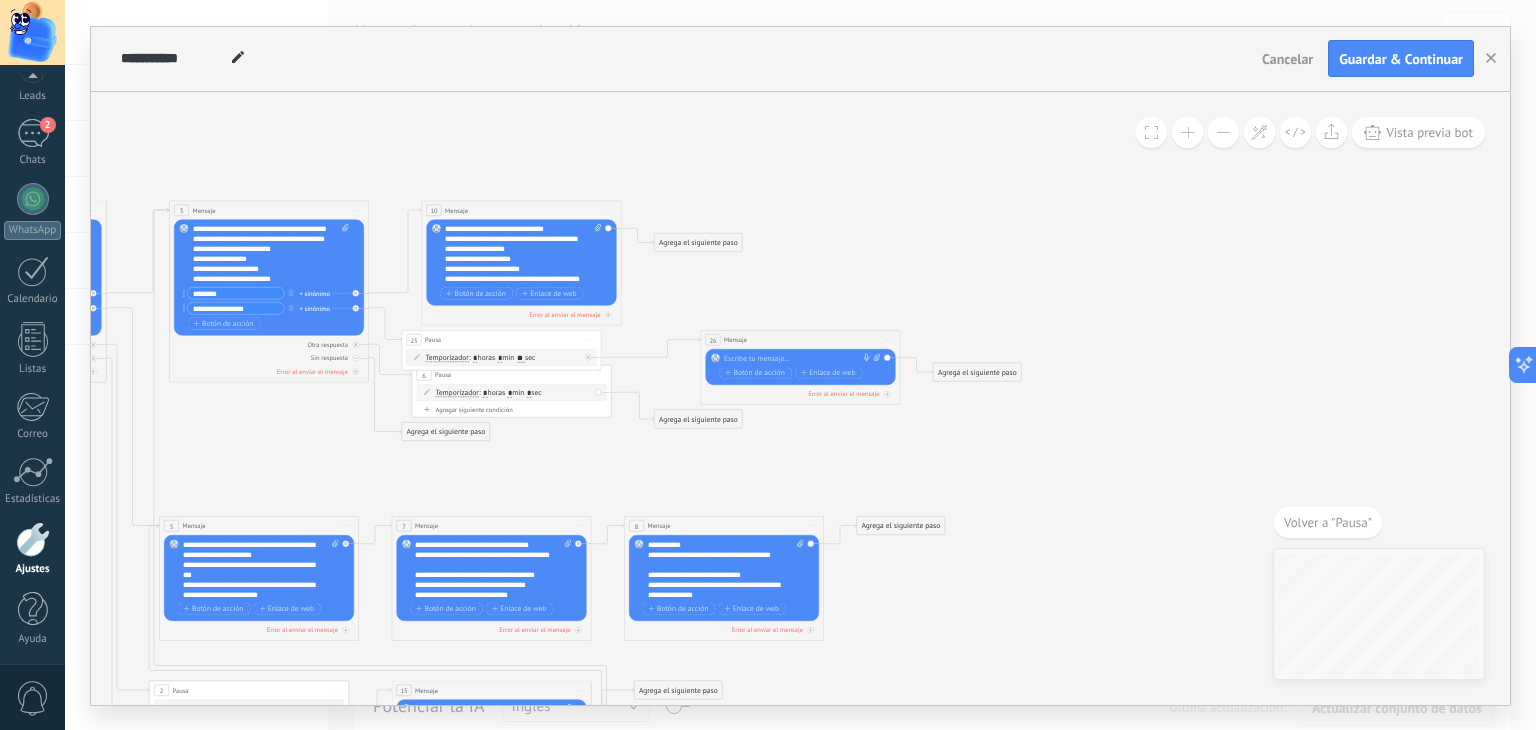 click at bounding box center [798, 358] 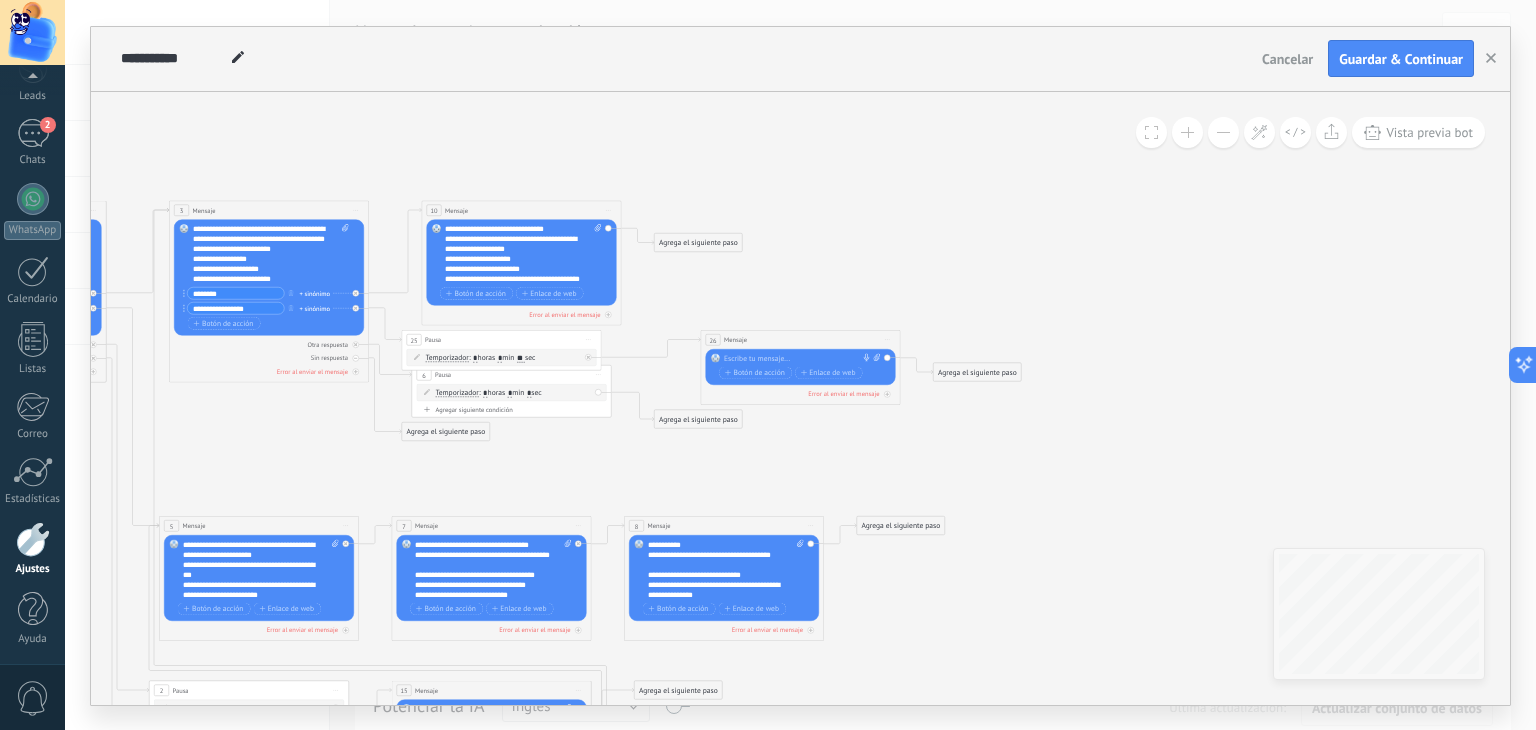 click at bounding box center [798, 358] 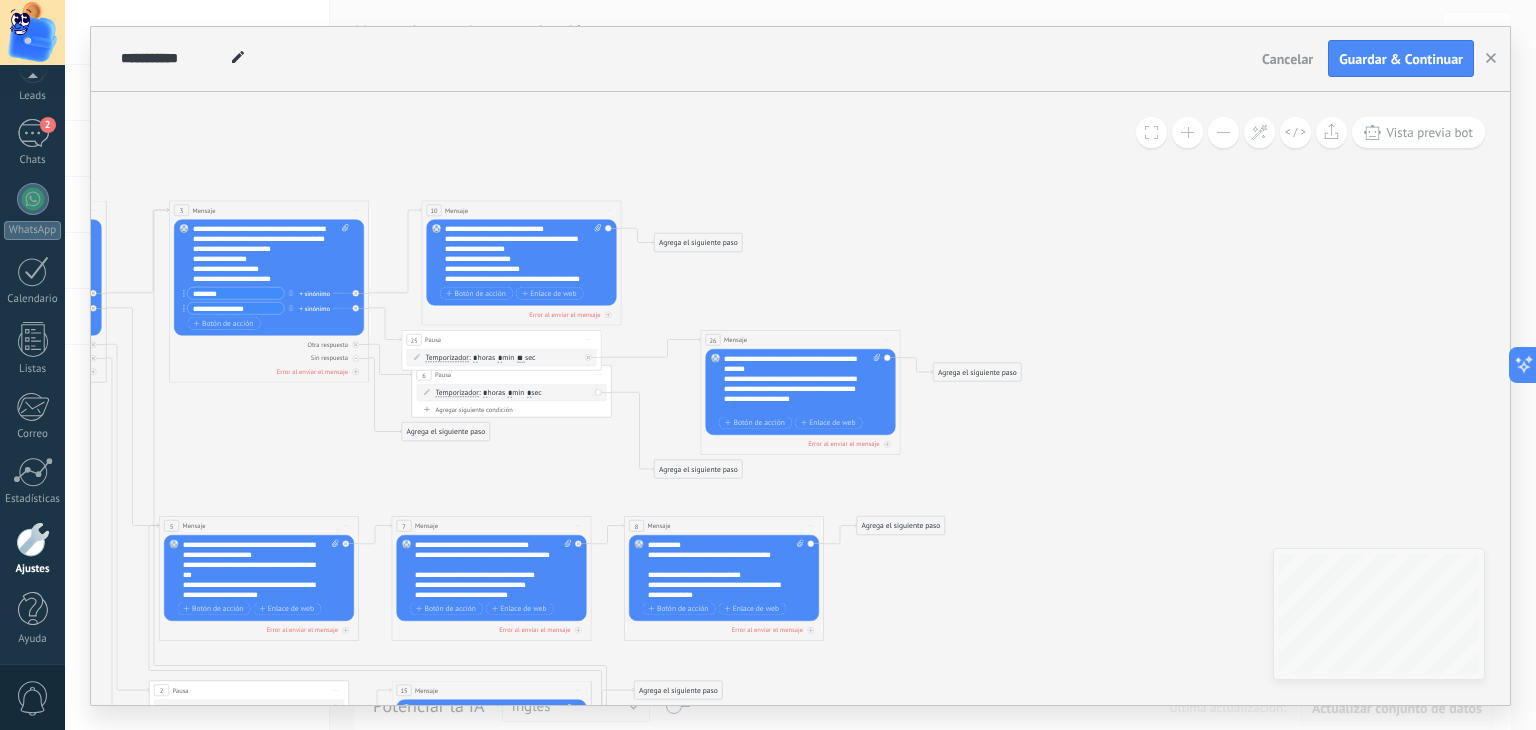 click on "**********" at bounding box center (793, 388) 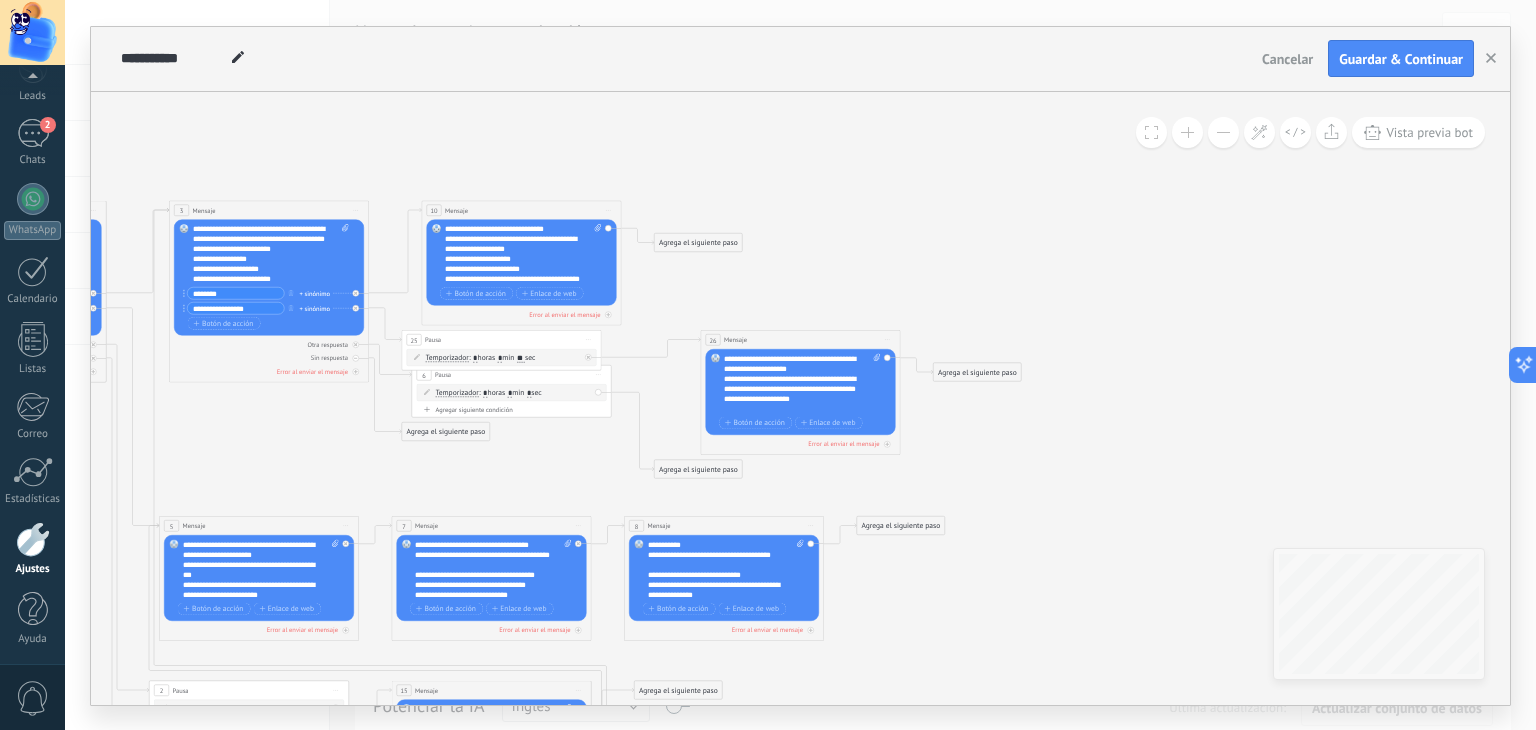 click 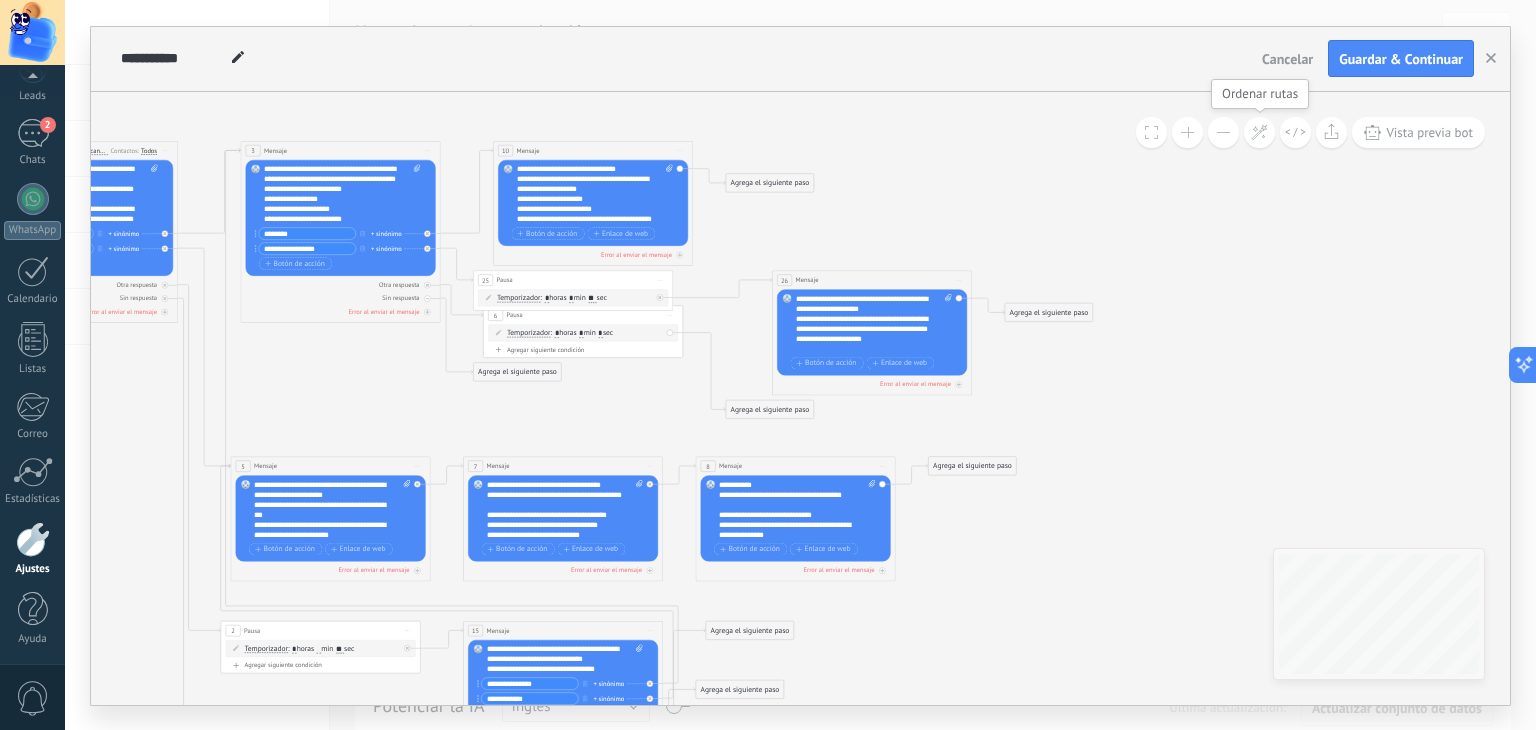 click 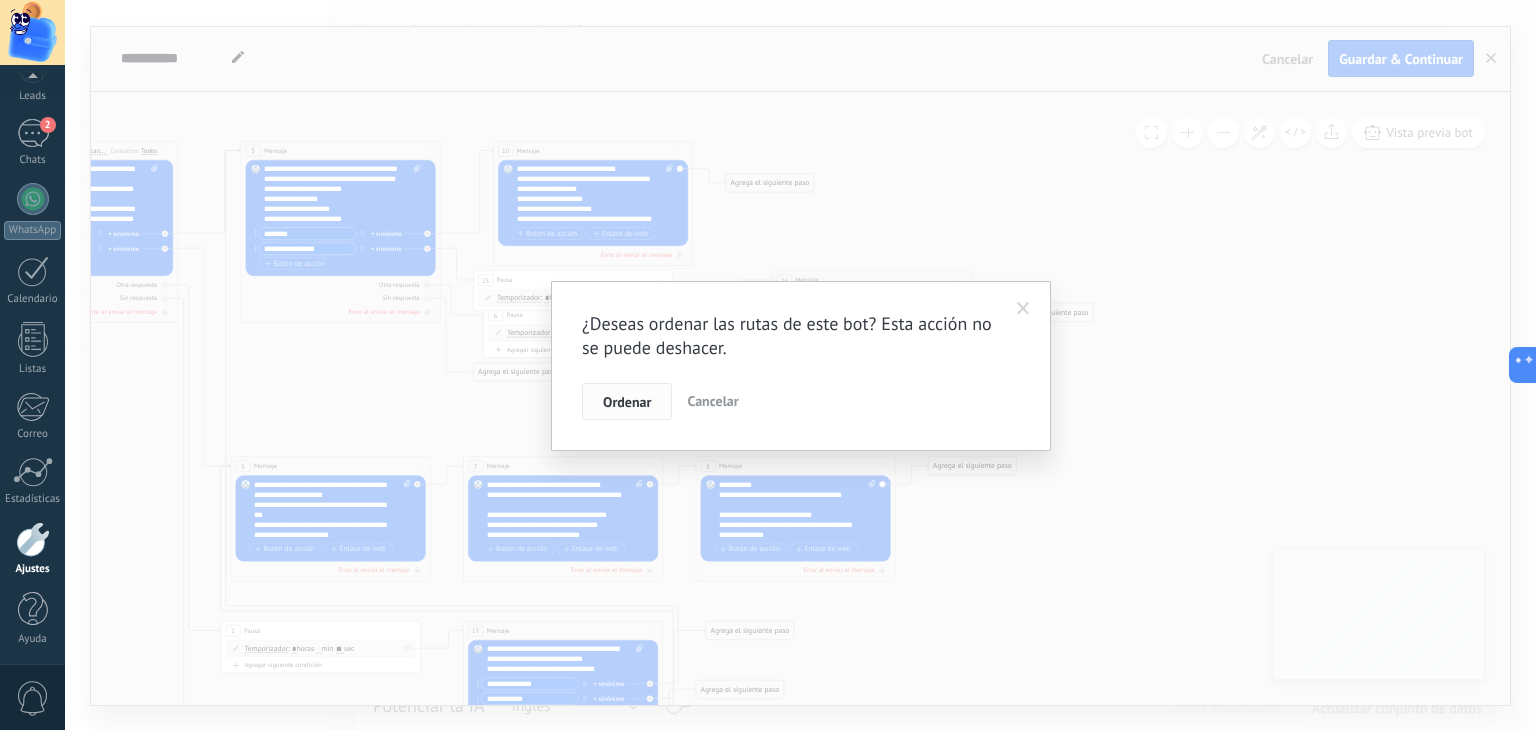 click on "Ordenar" at bounding box center [627, 402] 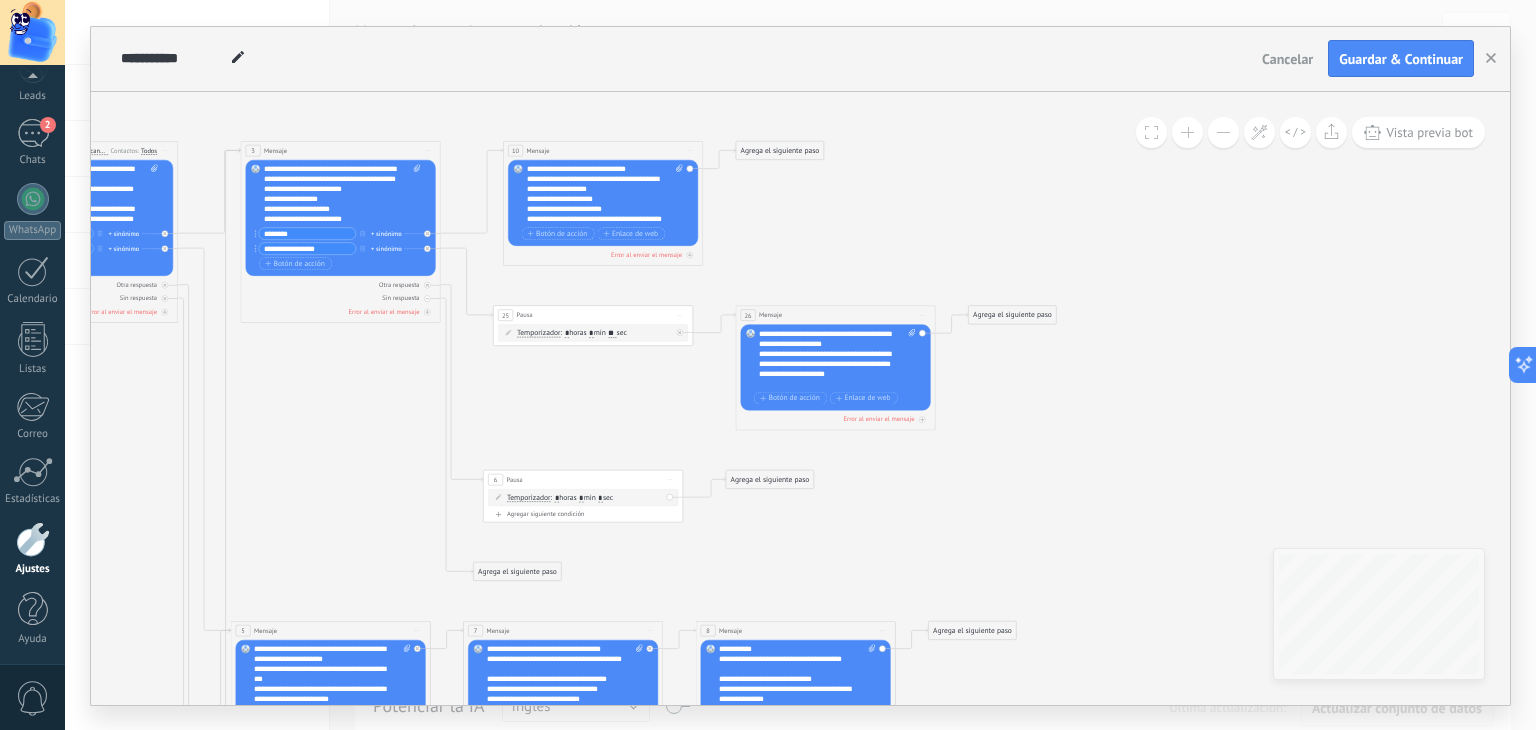 click 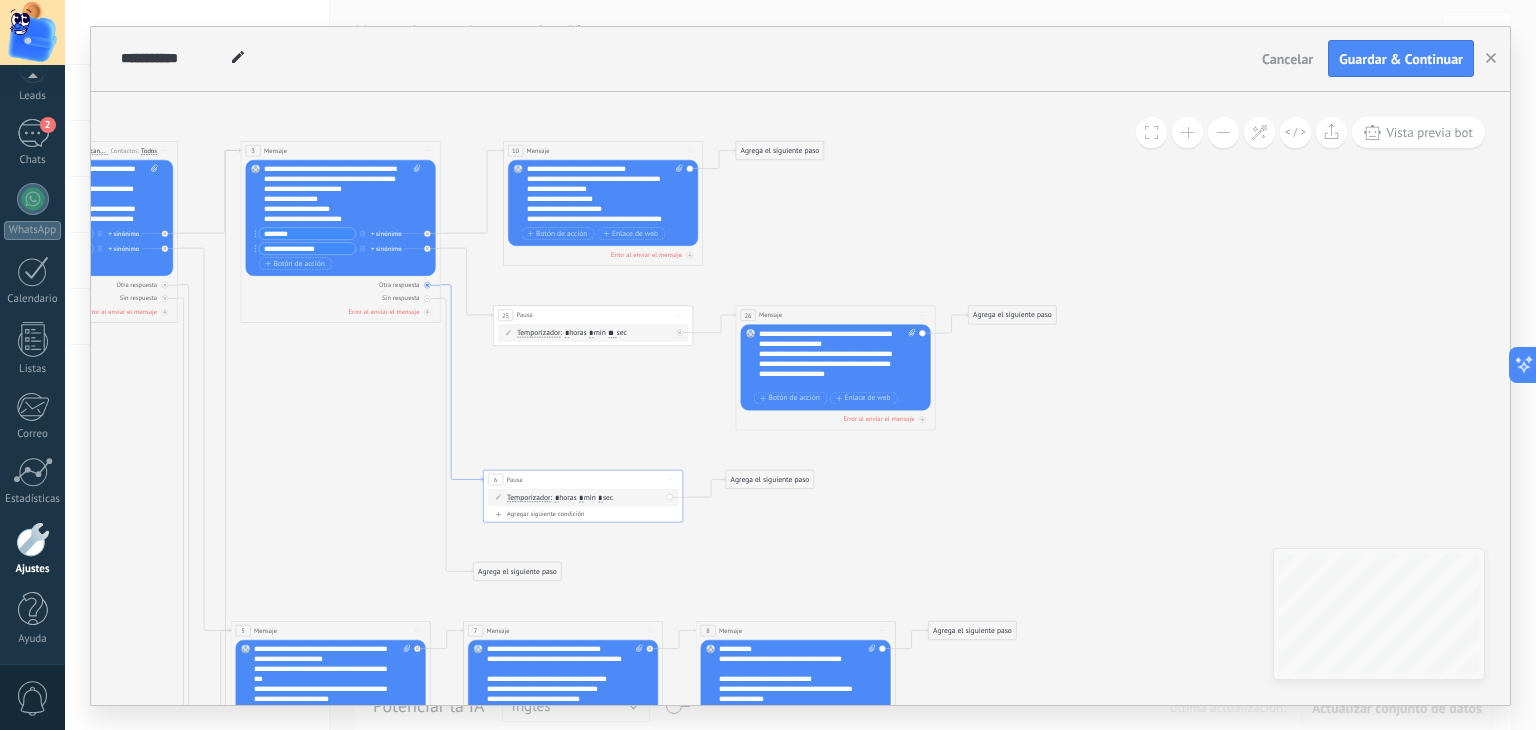 click 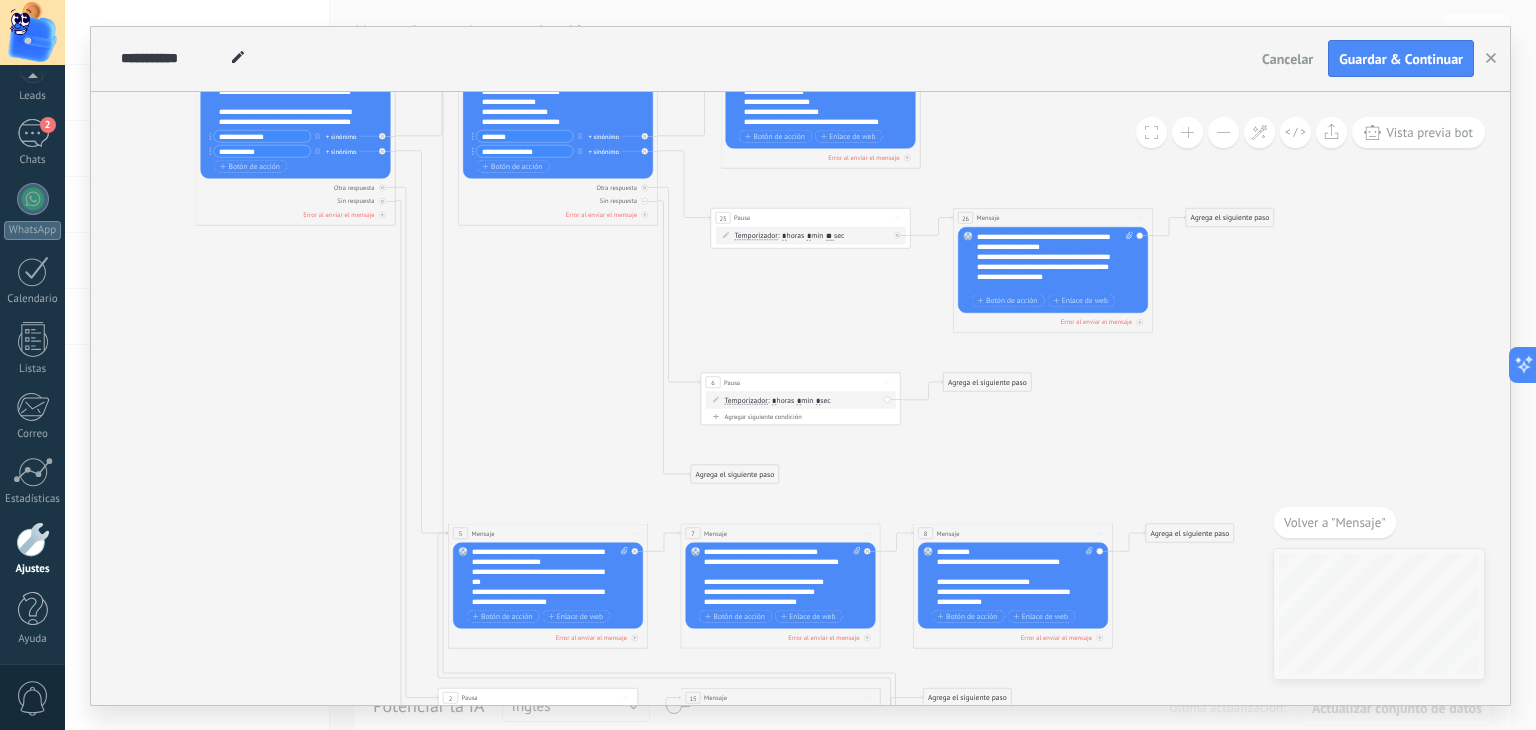 click on "6
Pausa
*****
Iniciar vista previa aquí
Cambiar nombre
Duplicar
[GEOGRAPHIC_DATA]" at bounding box center (800, 382) 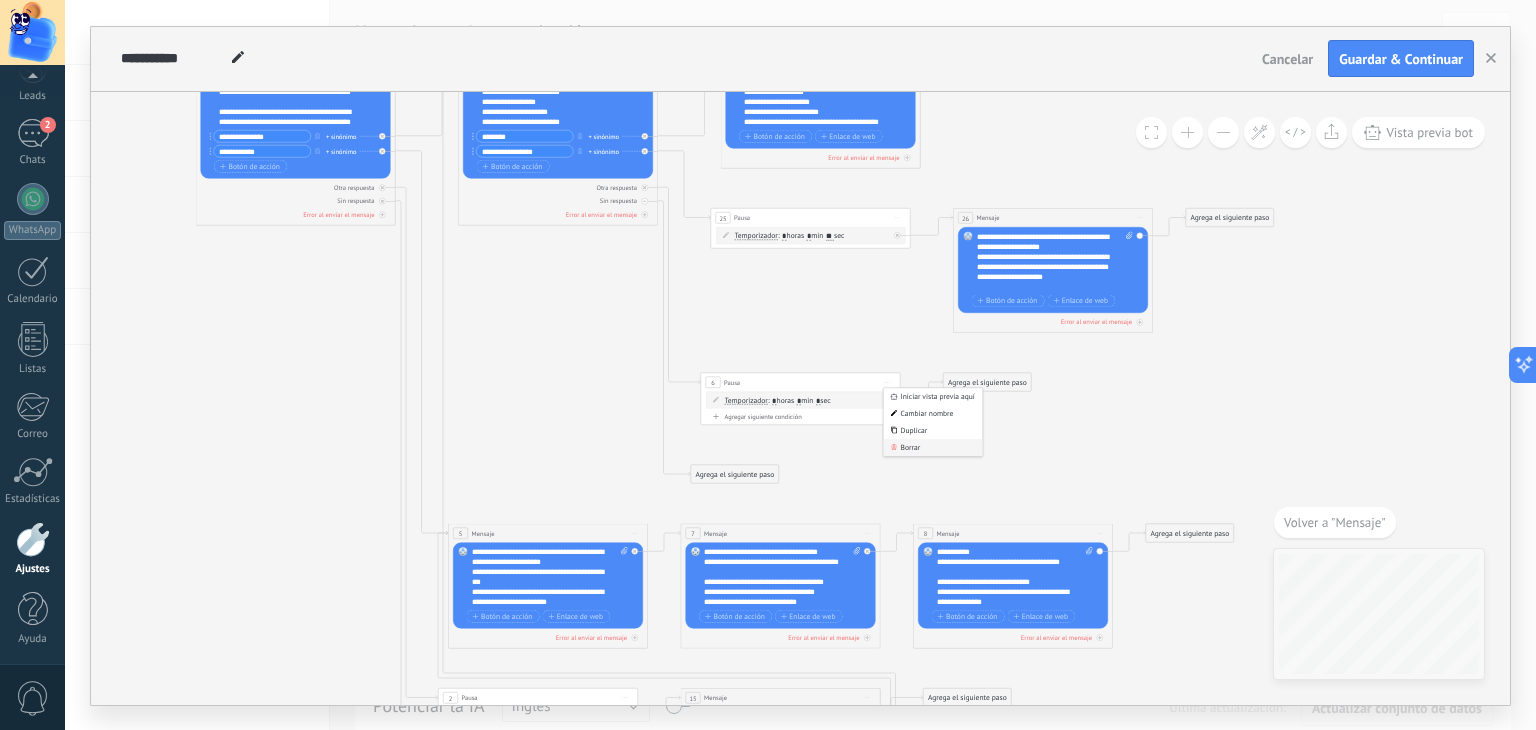 click on "Borrar" at bounding box center [933, 447] 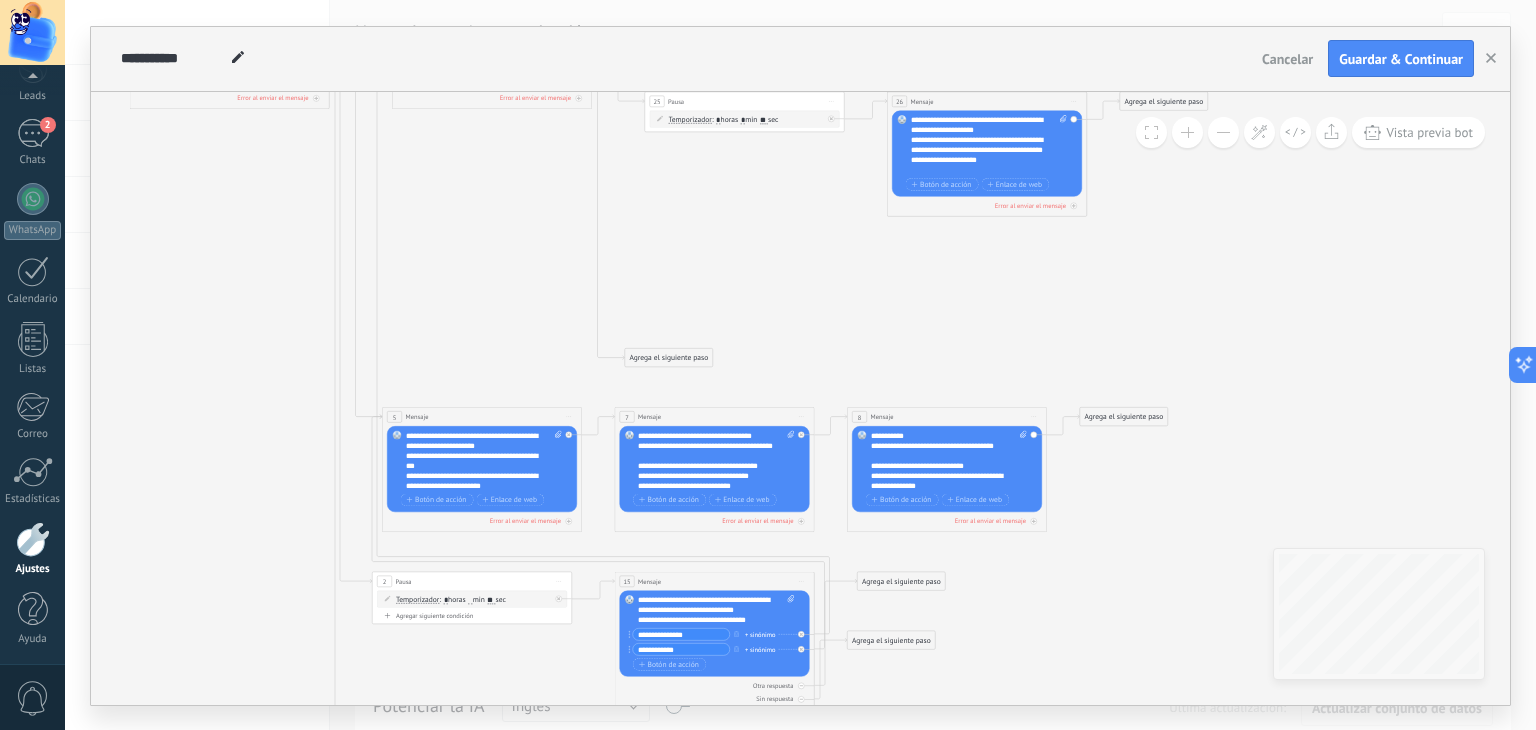 click on "**********" at bounding box center [707, 620] 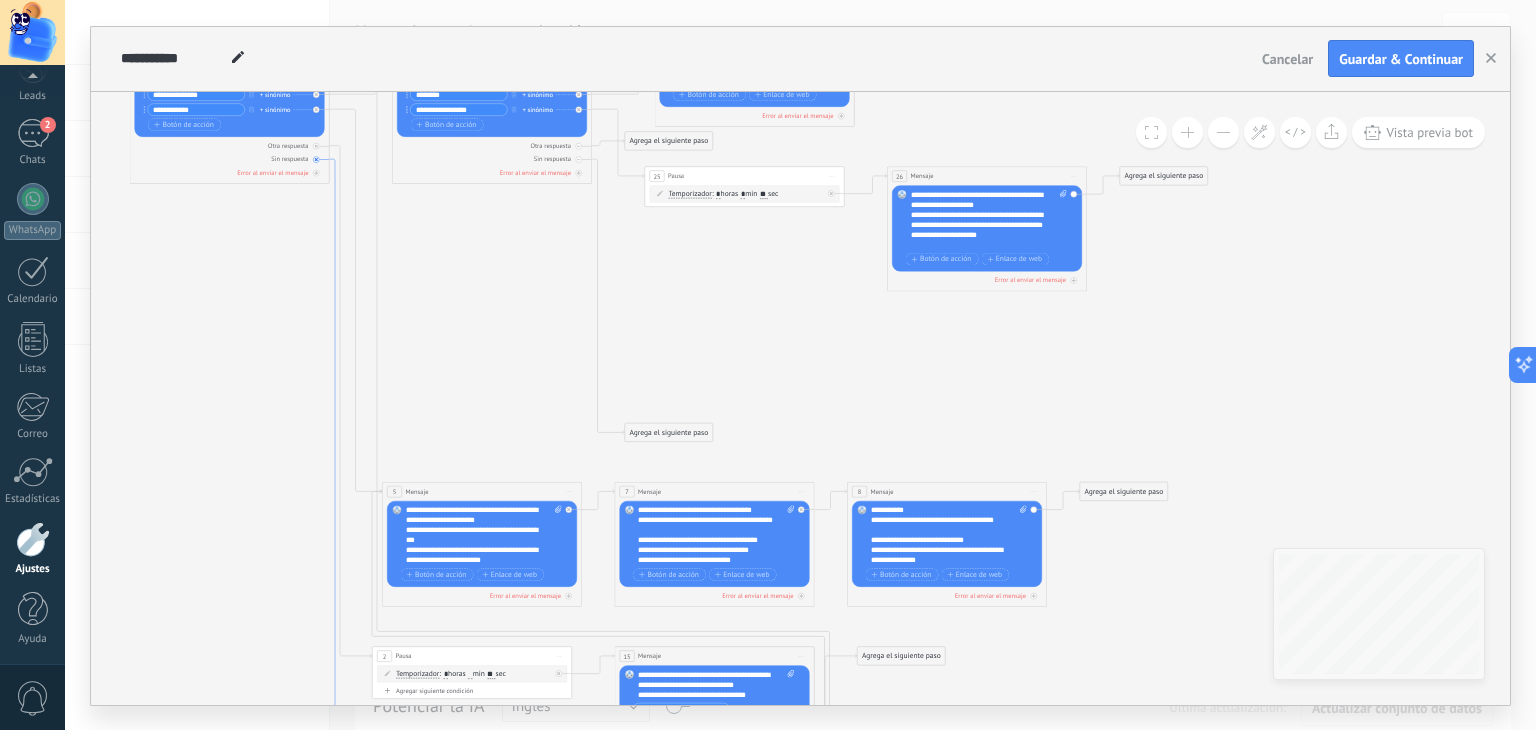 click 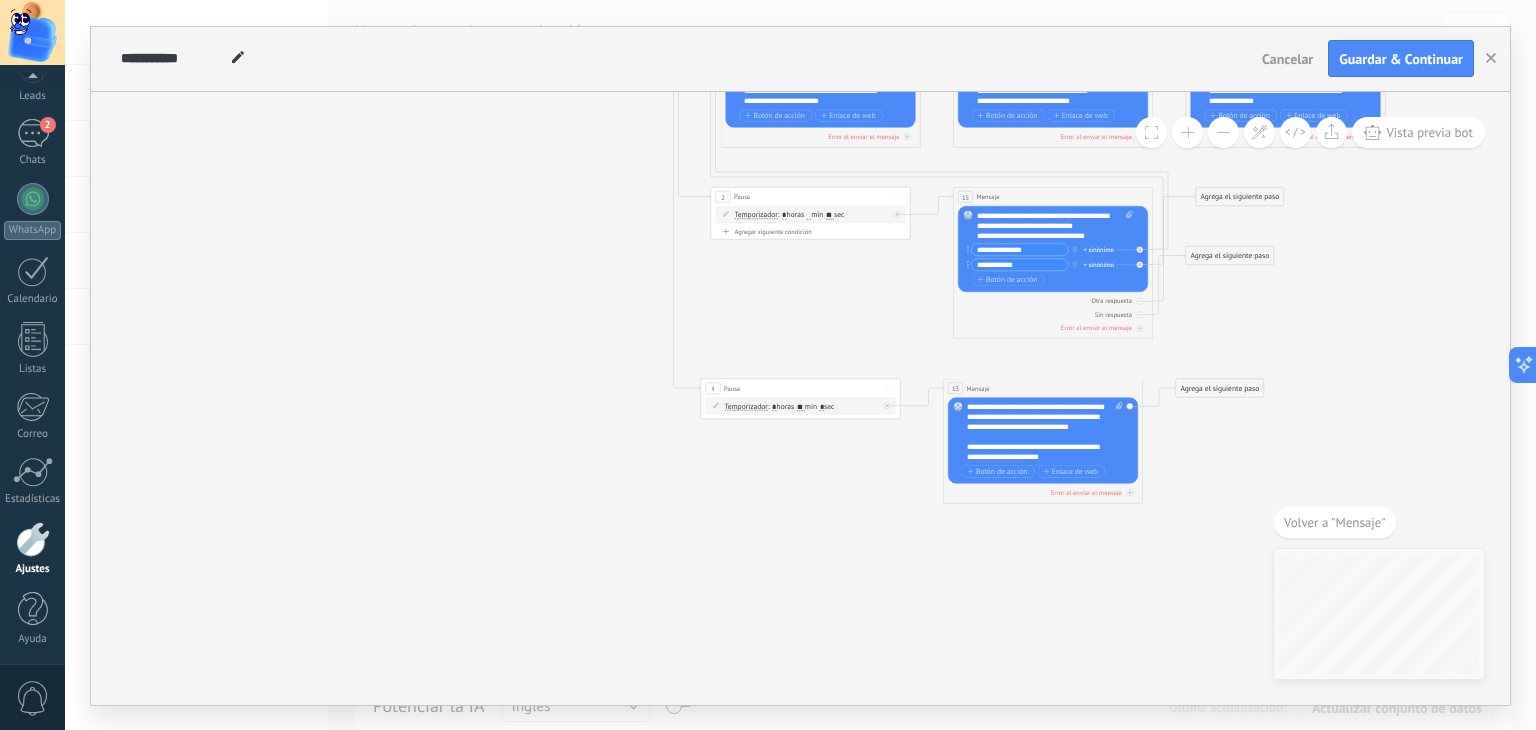 click on "**********" at bounding box center [1045, 432] 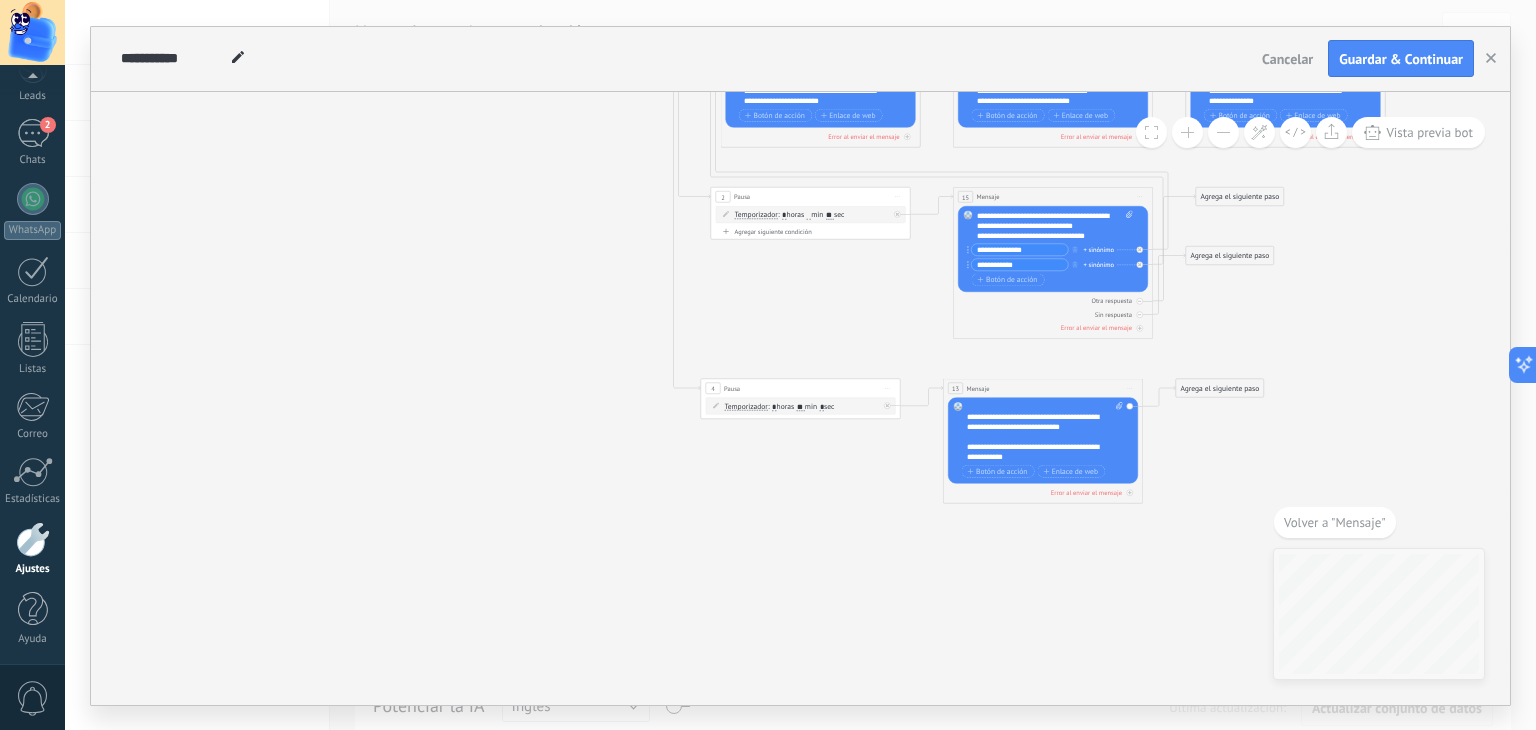 scroll, scrollTop: 200, scrollLeft: 0, axis: vertical 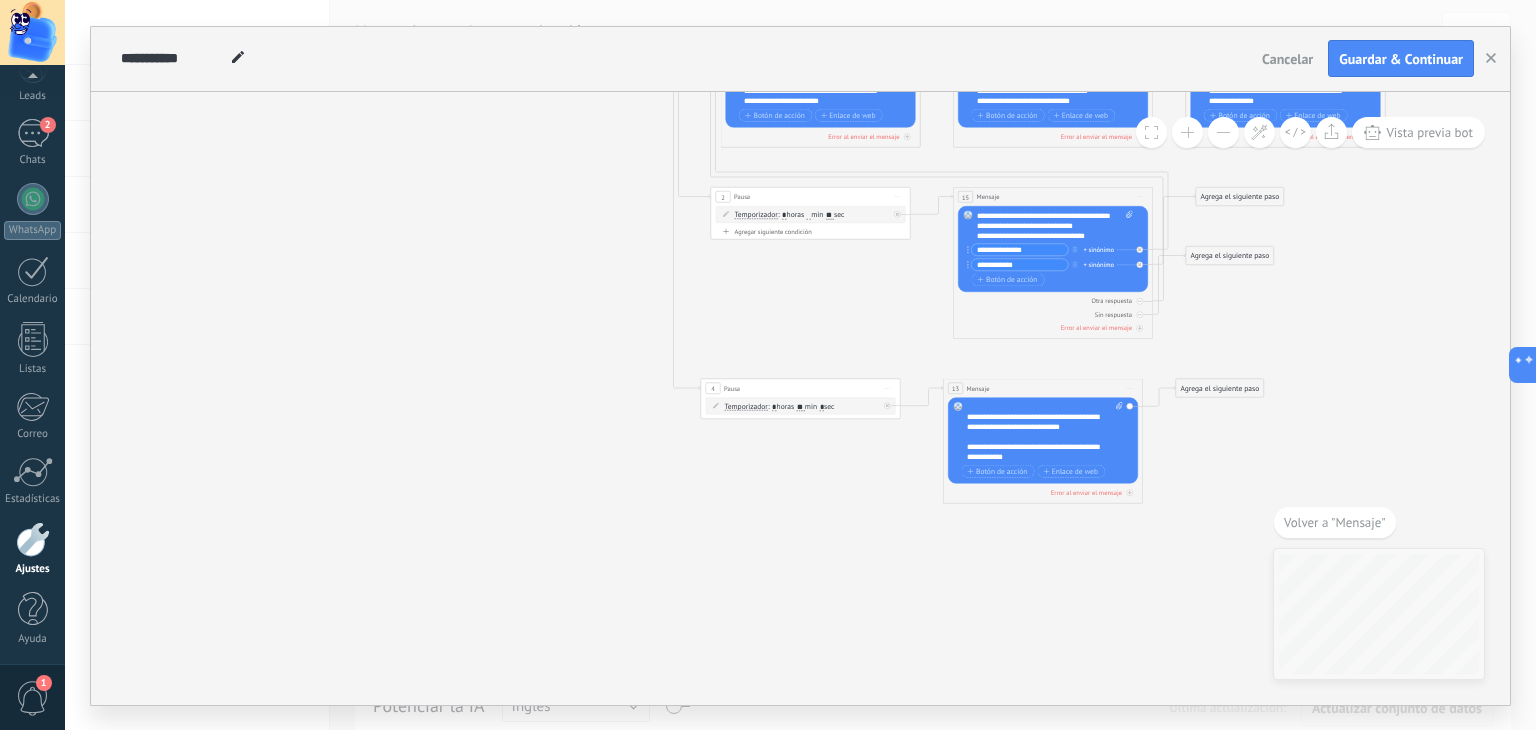 click on "**********" at bounding box center [1045, 432] 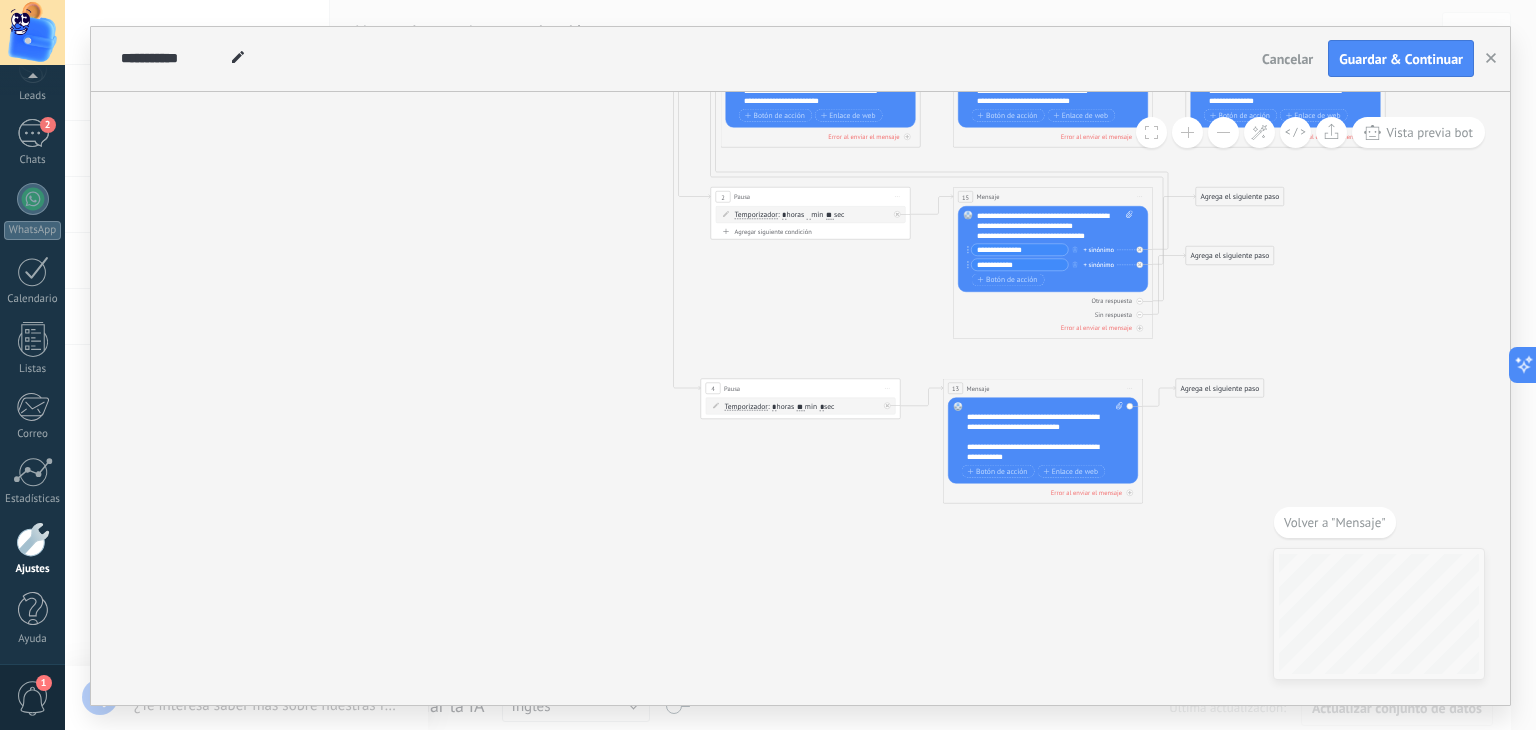 click on "**********" at bounding box center [1045, 432] 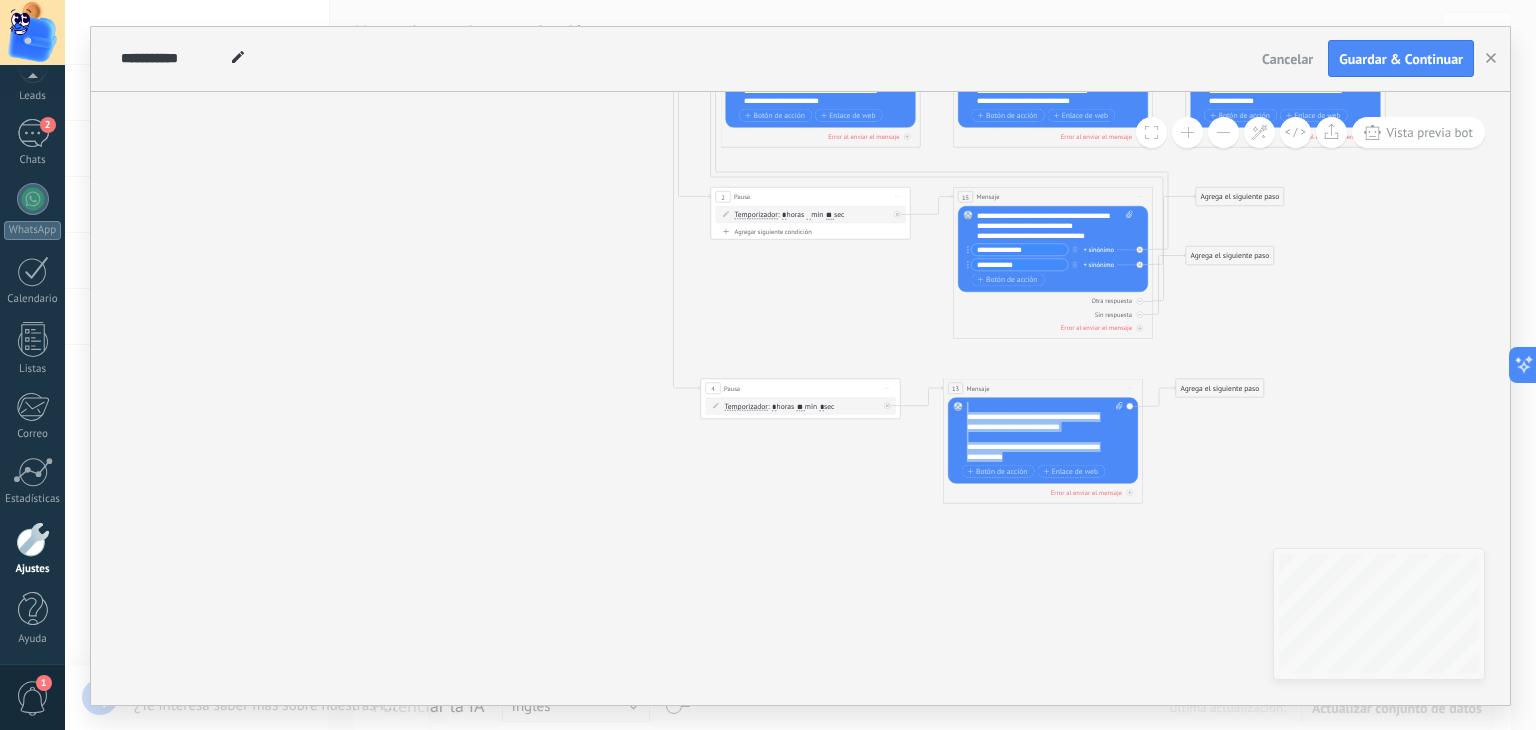 copy on "**********" 